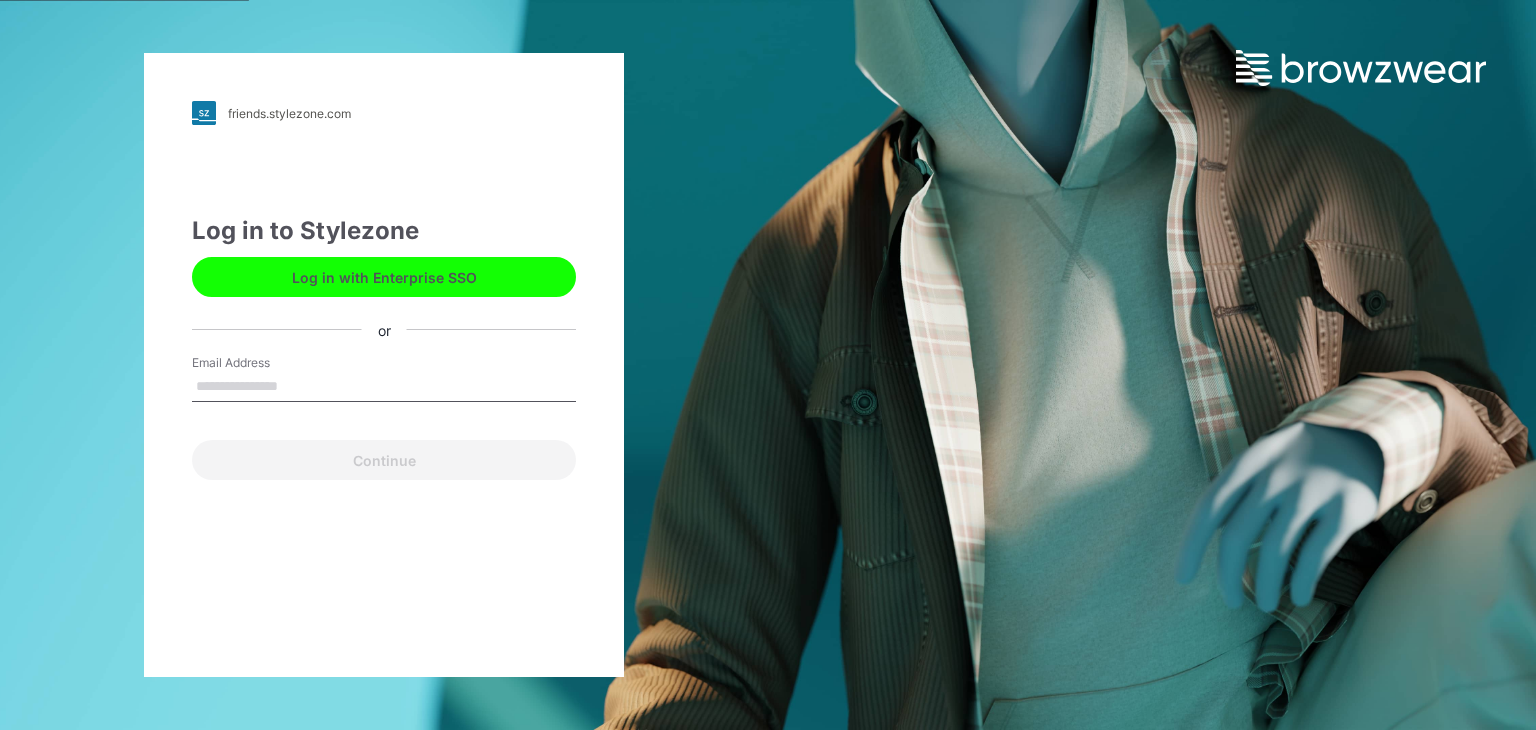 scroll, scrollTop: 0, scrollLeft: 0, axis: both 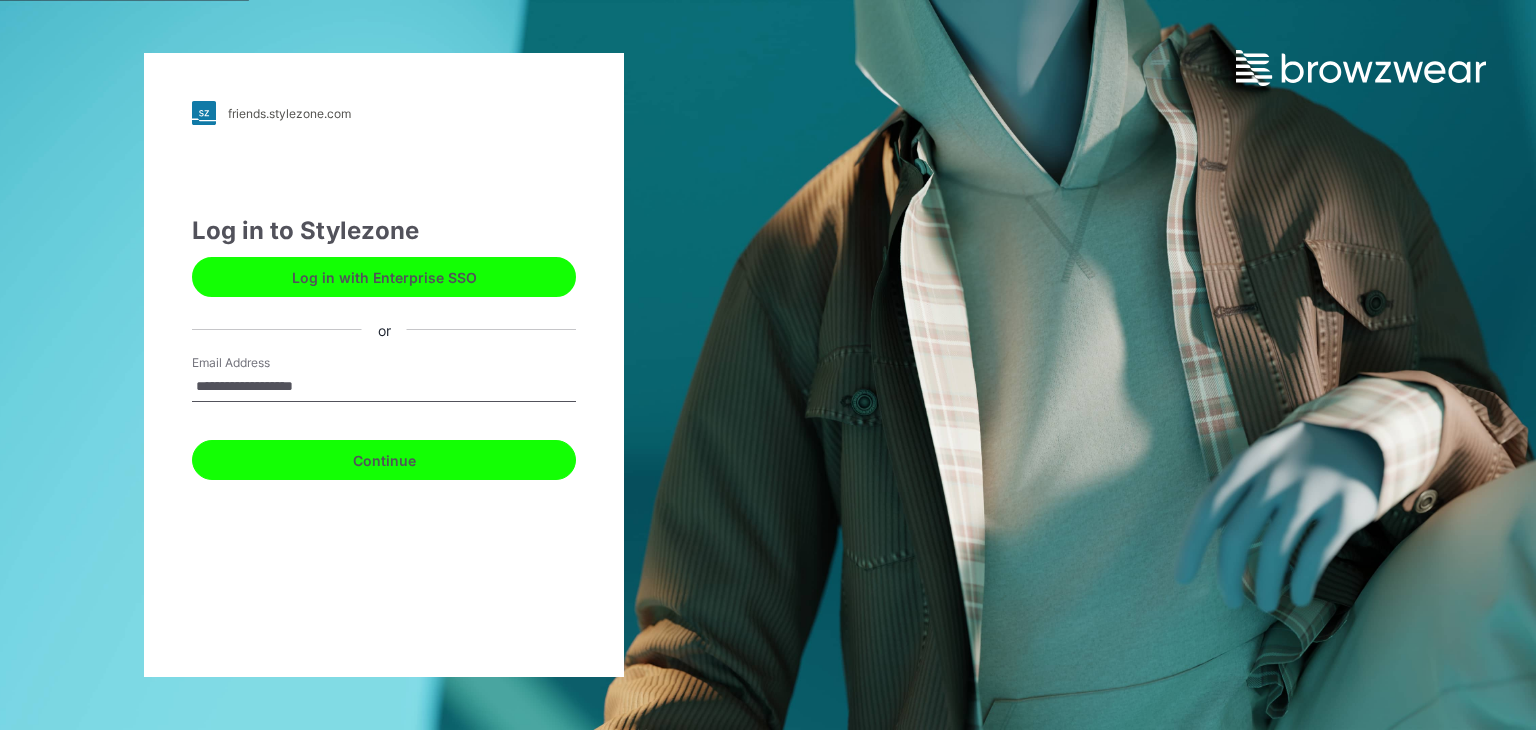 click on "Continue" at bounding box center (384, 460) 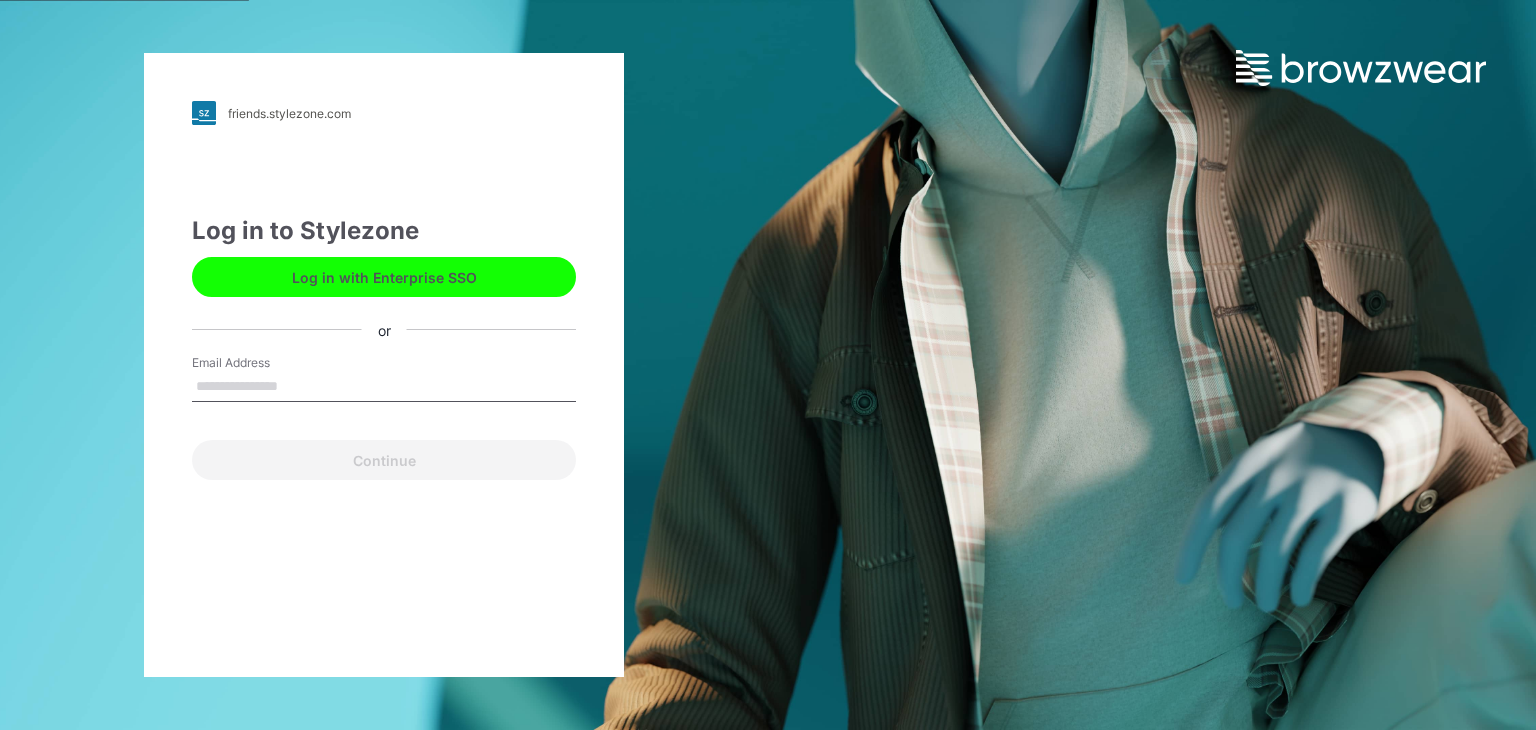 scroll, scrollTop: 0, scrollLeft: 0, axis: both 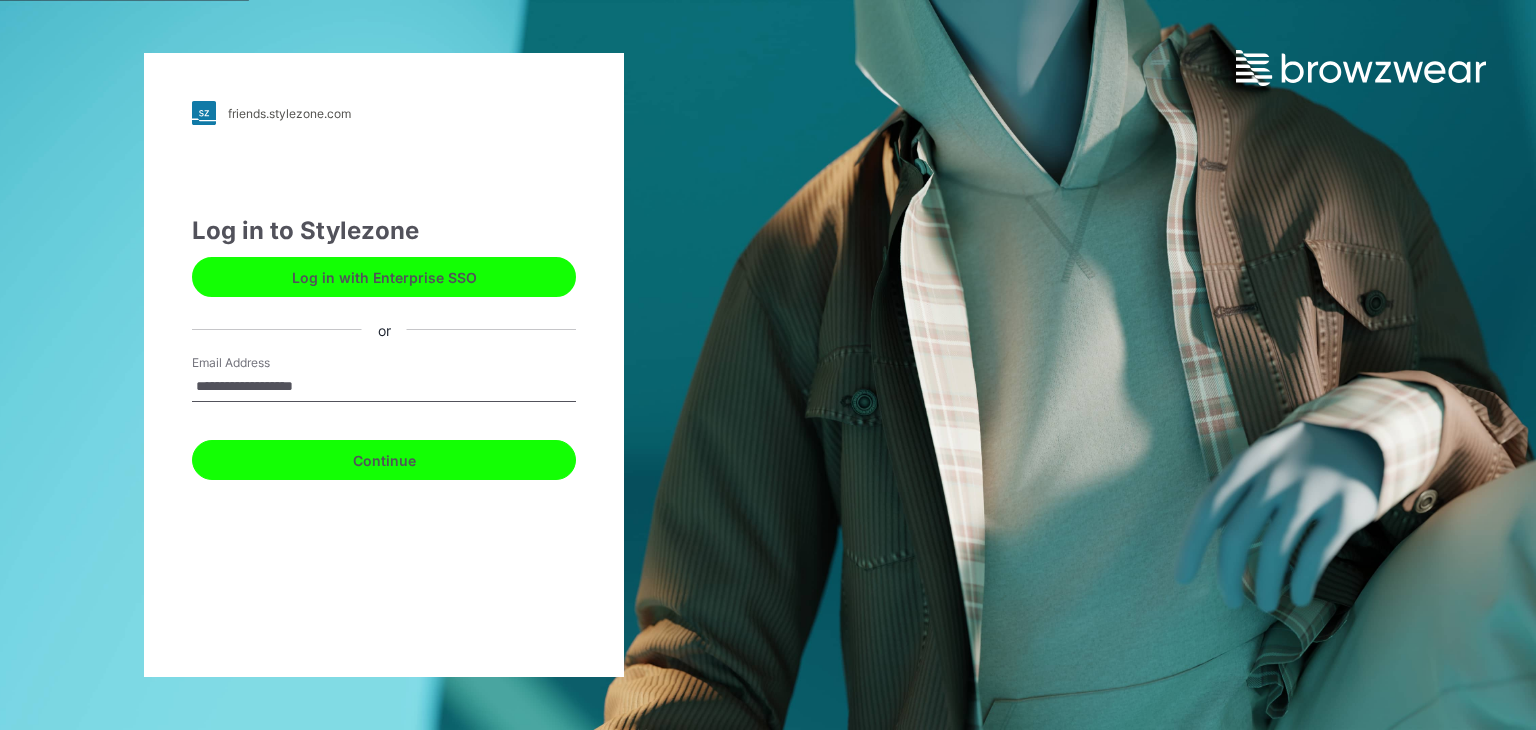 click on "Continue" at bounding box center [384, 460] 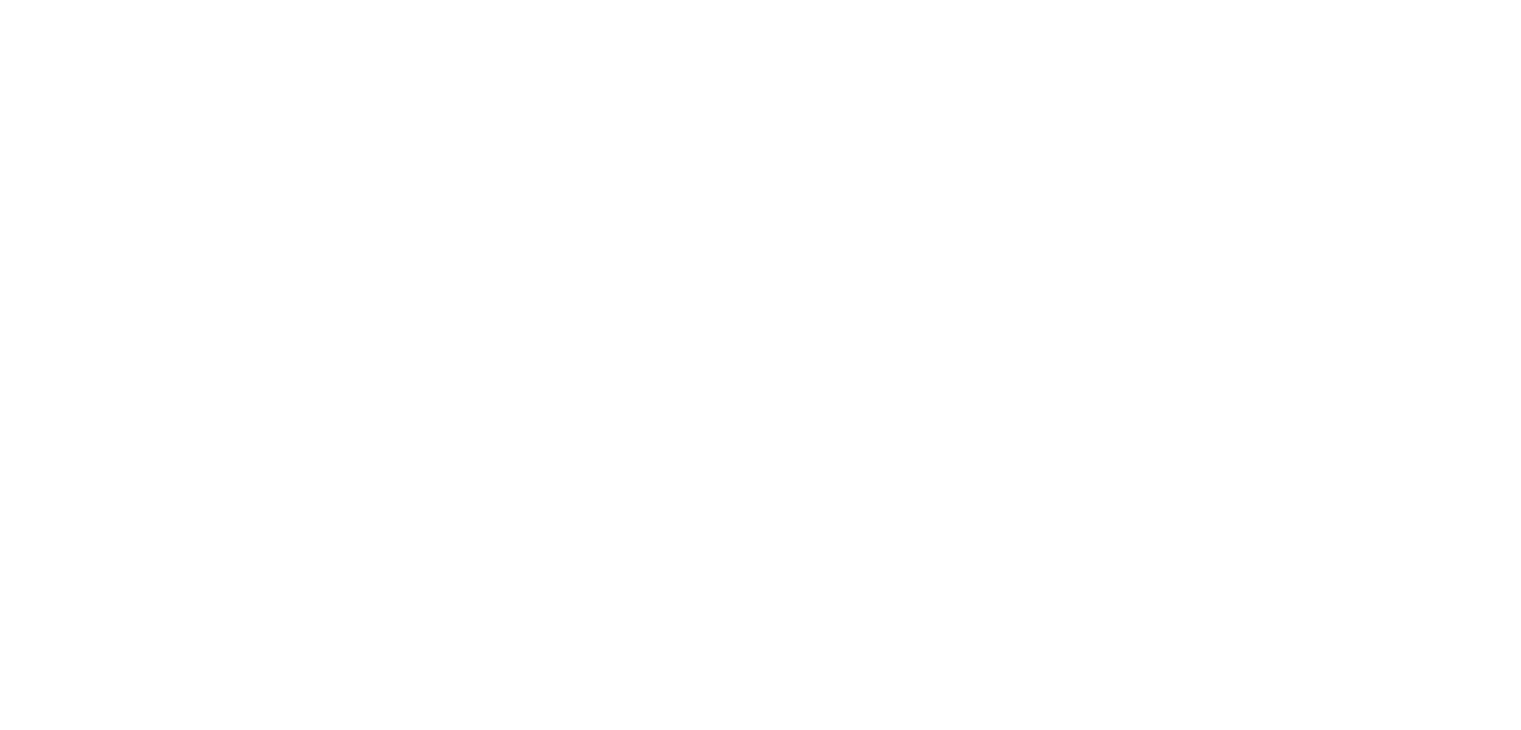 scroll, scrollTop: 0, scrollLeft: 0, axis: both 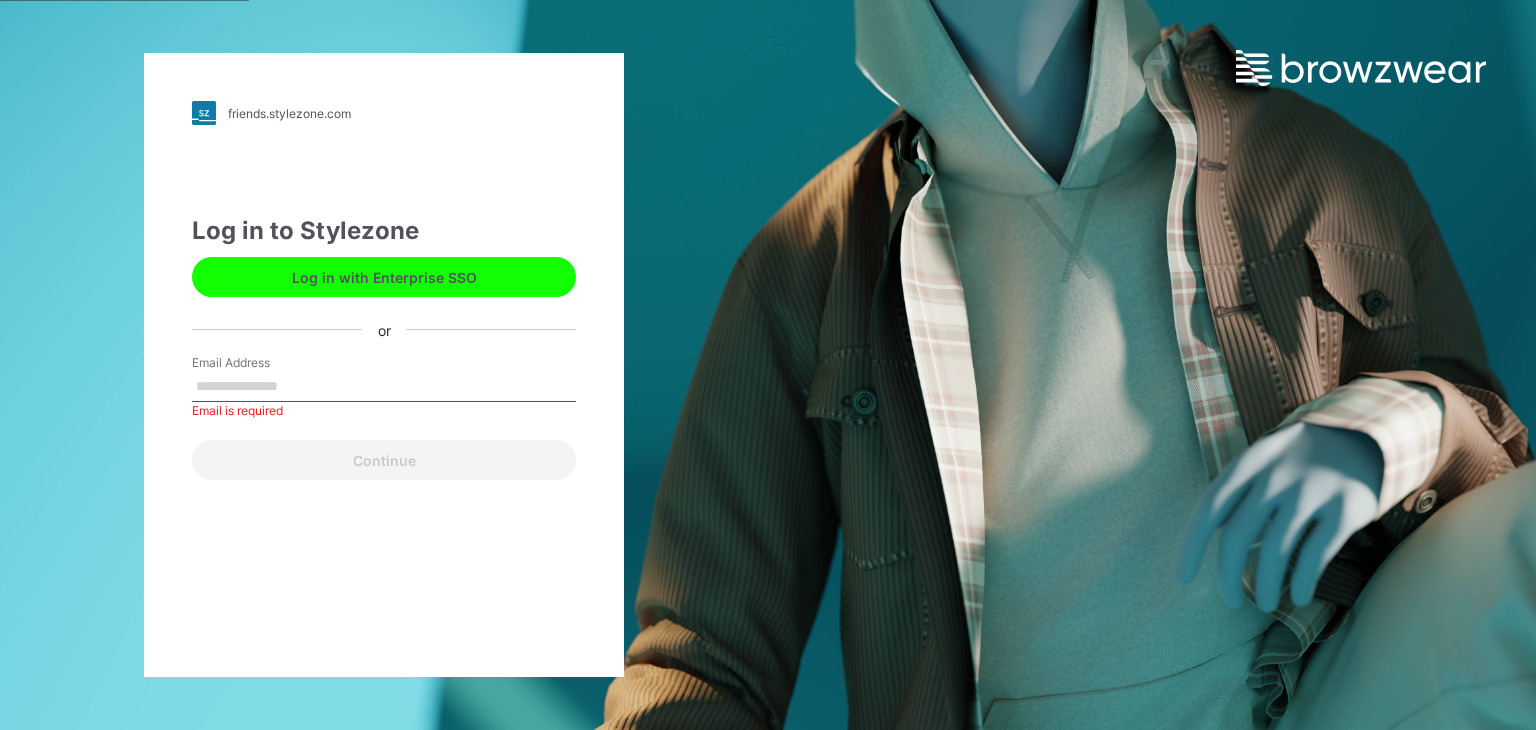 click on "Log in with Enterprise SSO" at bounding box center (384, 277) 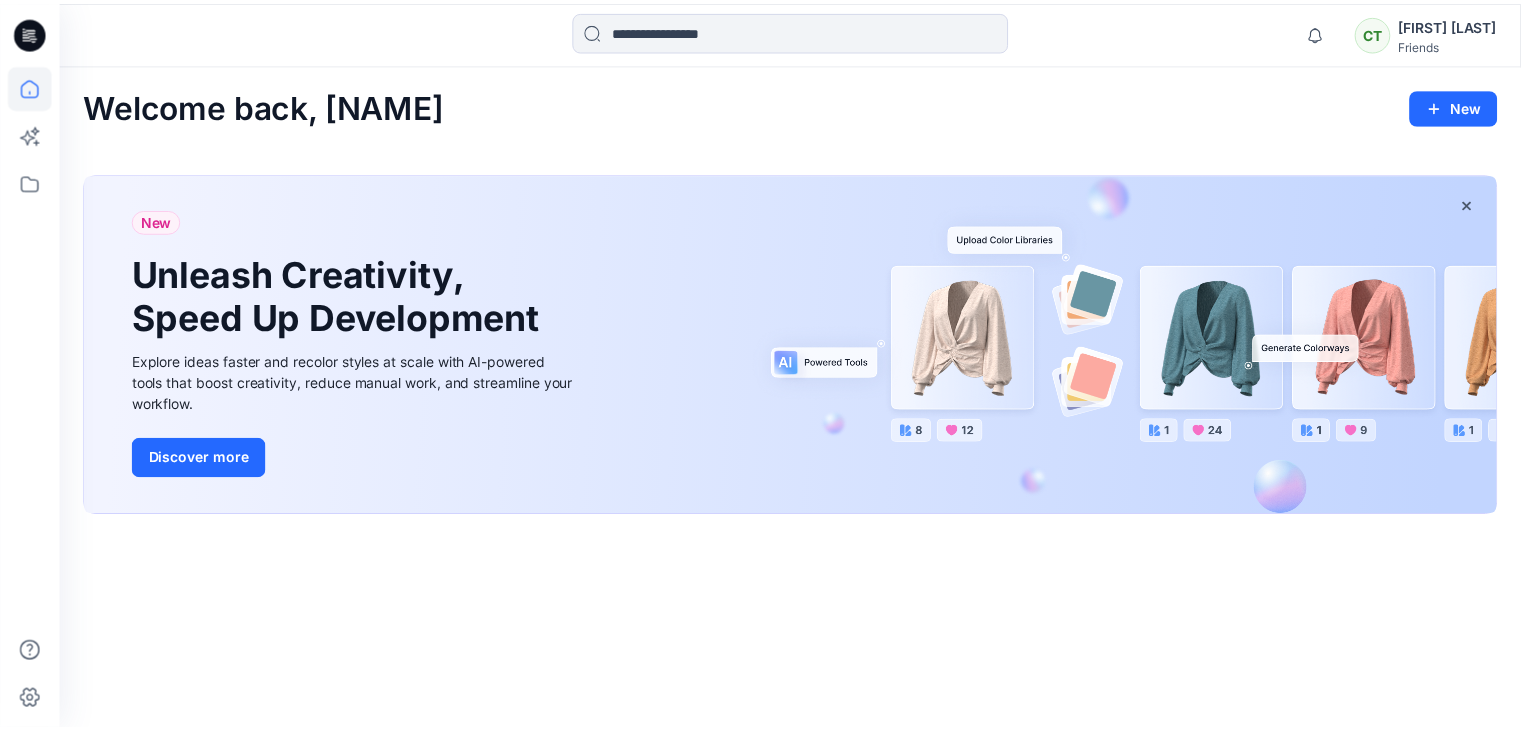 scroll, scrollTop: 0, scrollLeft: 0, axis: both 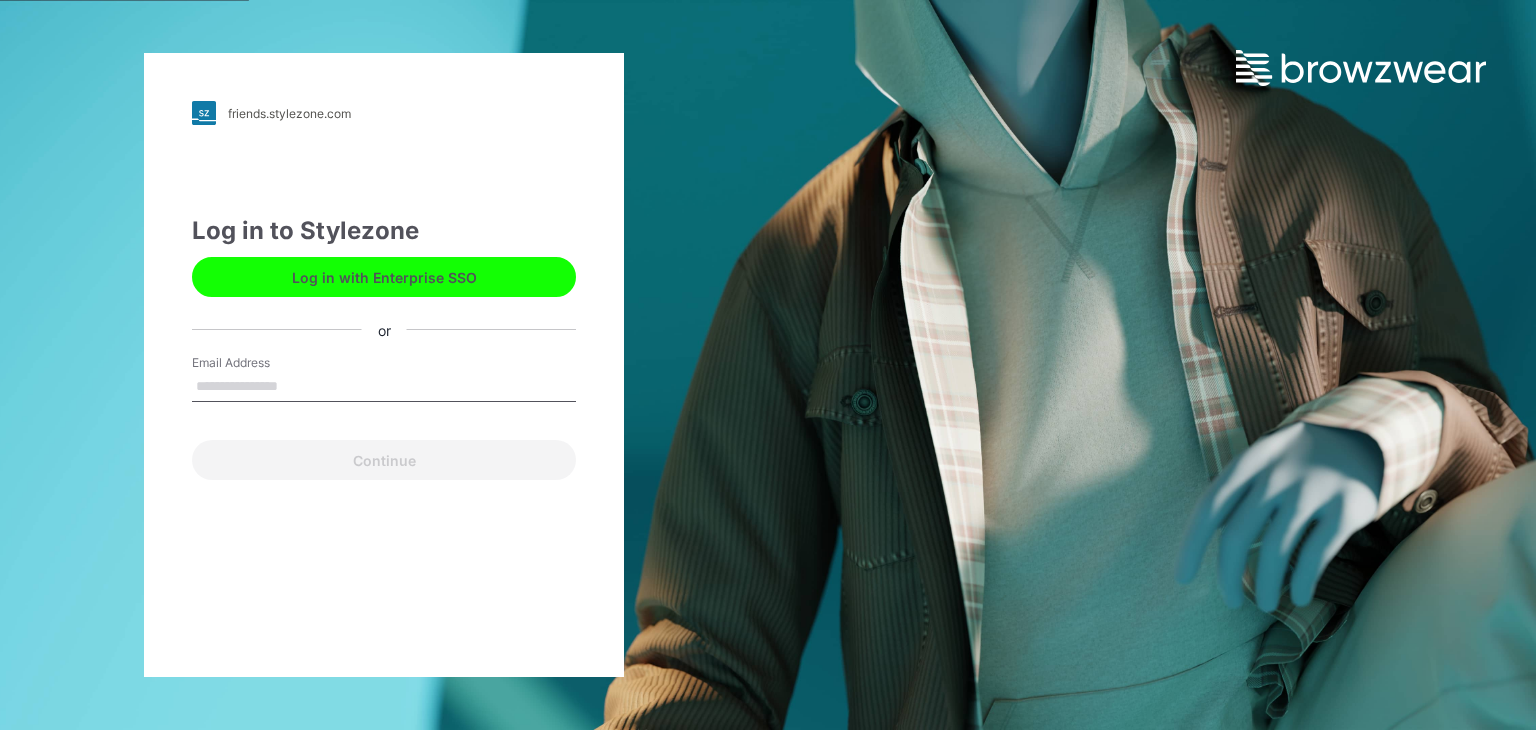 click on "Email Address" at bounding box center [384, 387] 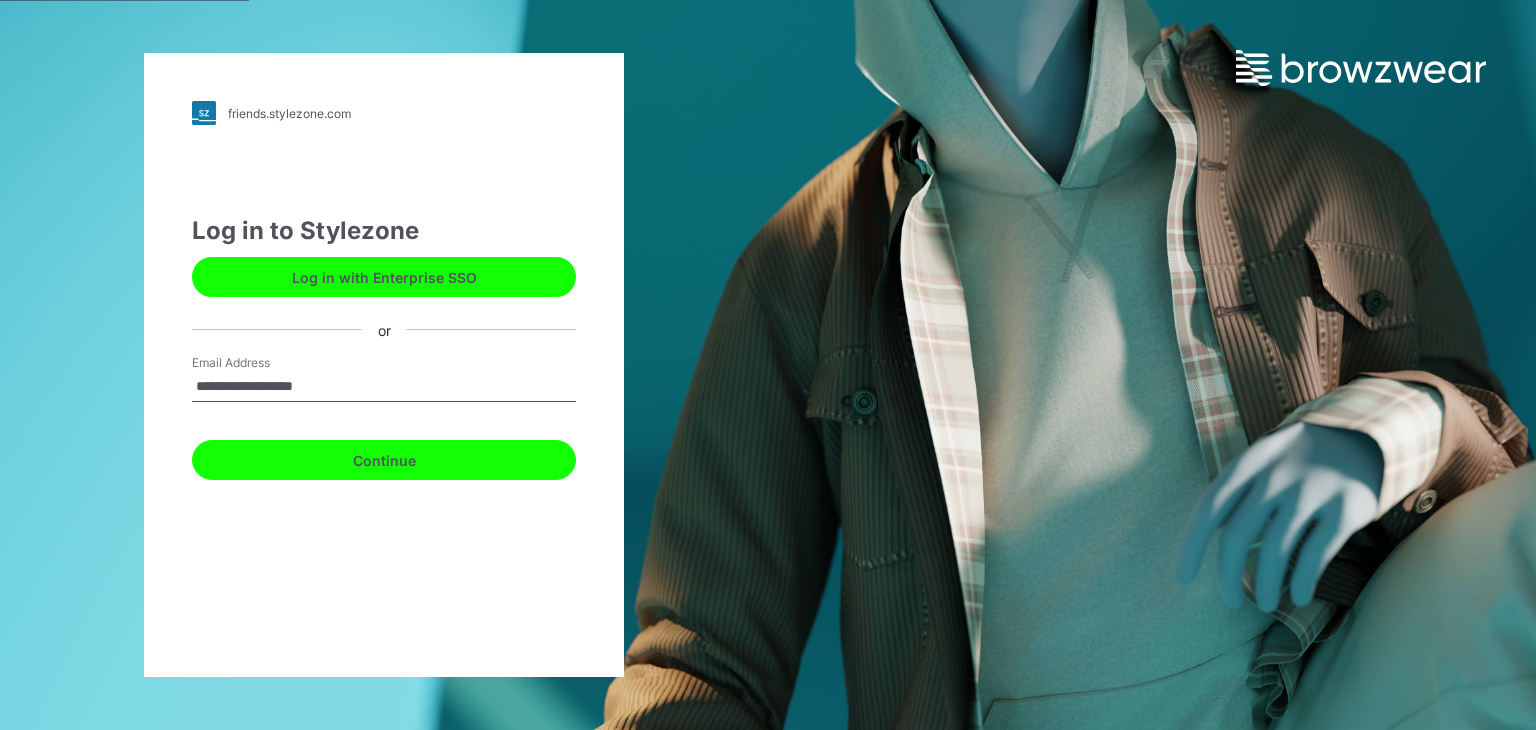 click on "Continue" at bounding box center (384, 460) 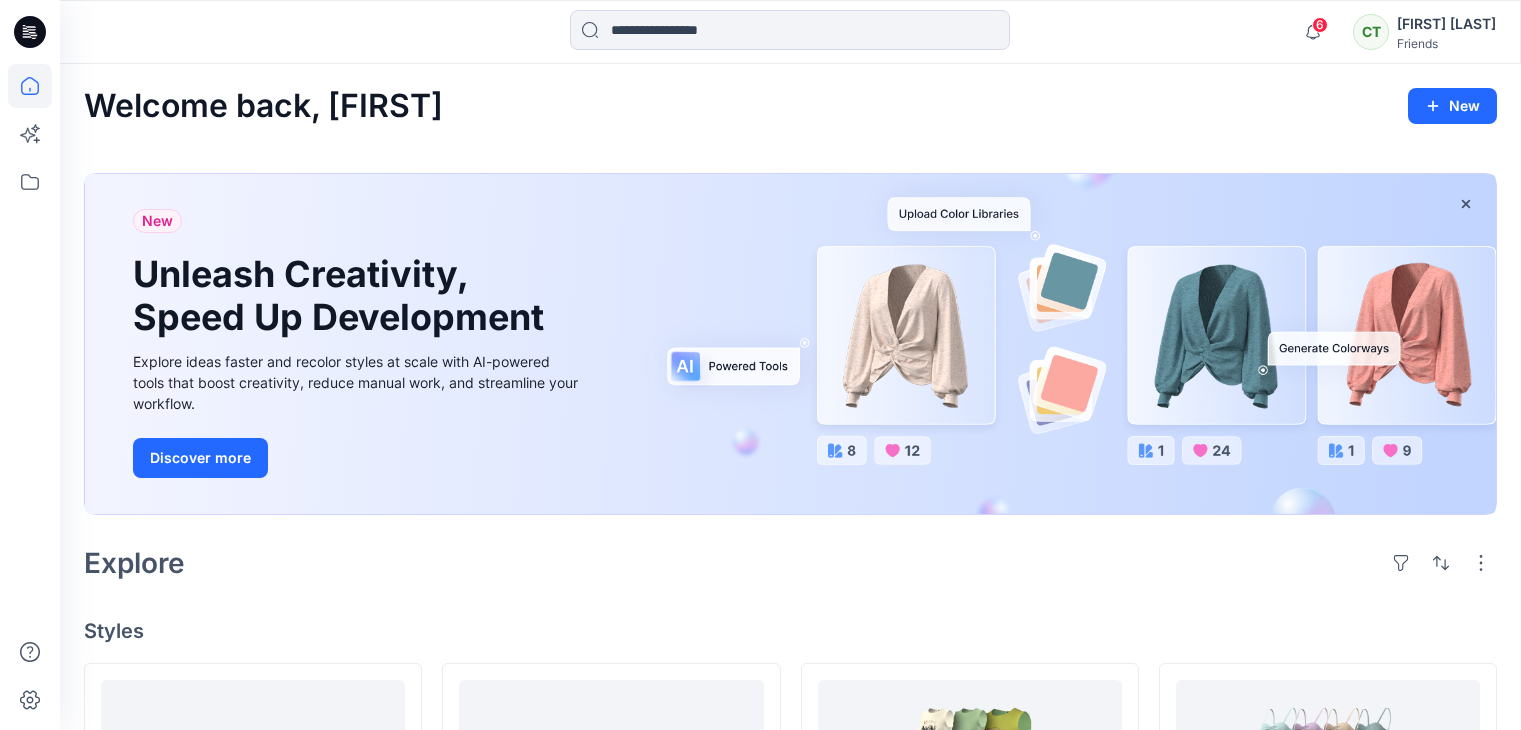 scroll, scrollTop: 0, scrollLeft: 0, axis: both 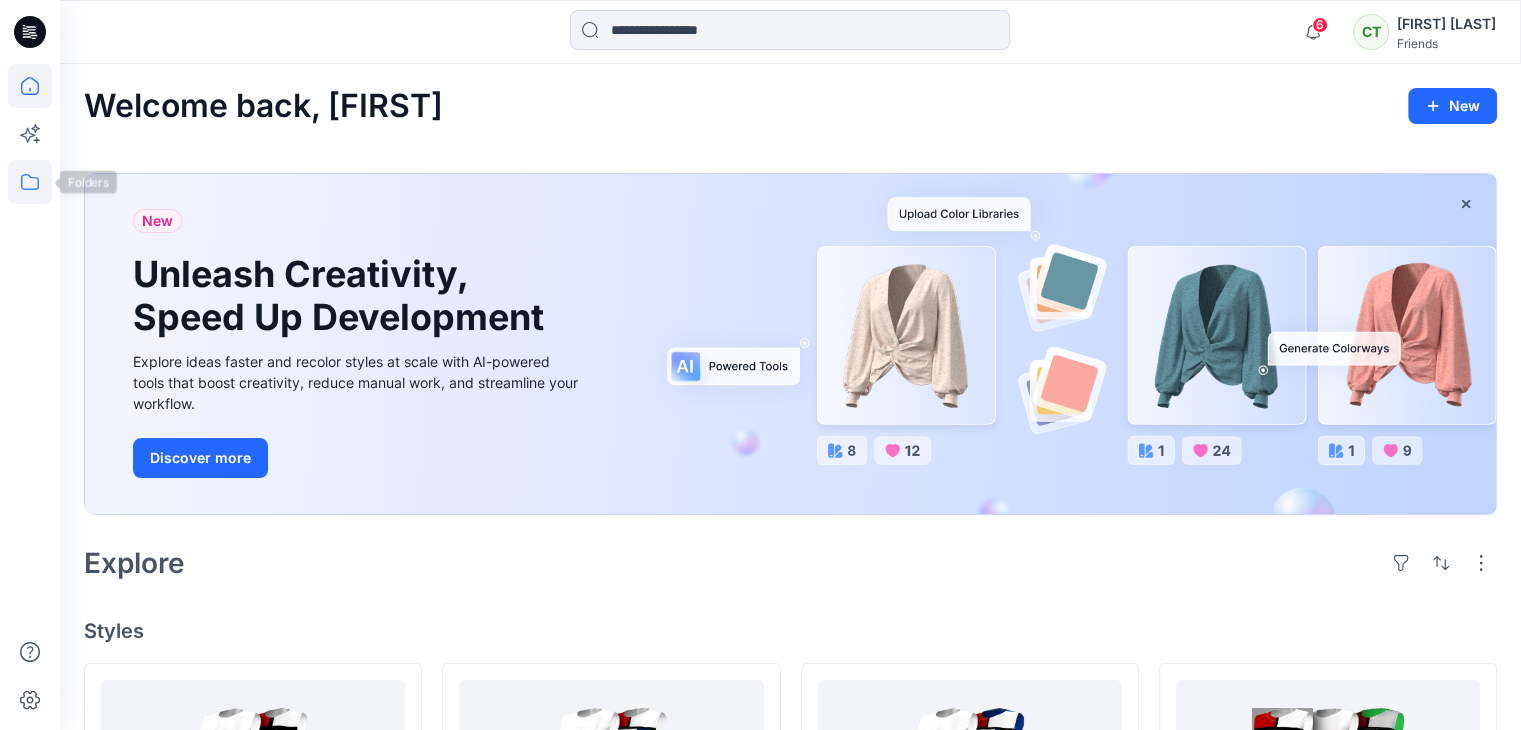 click 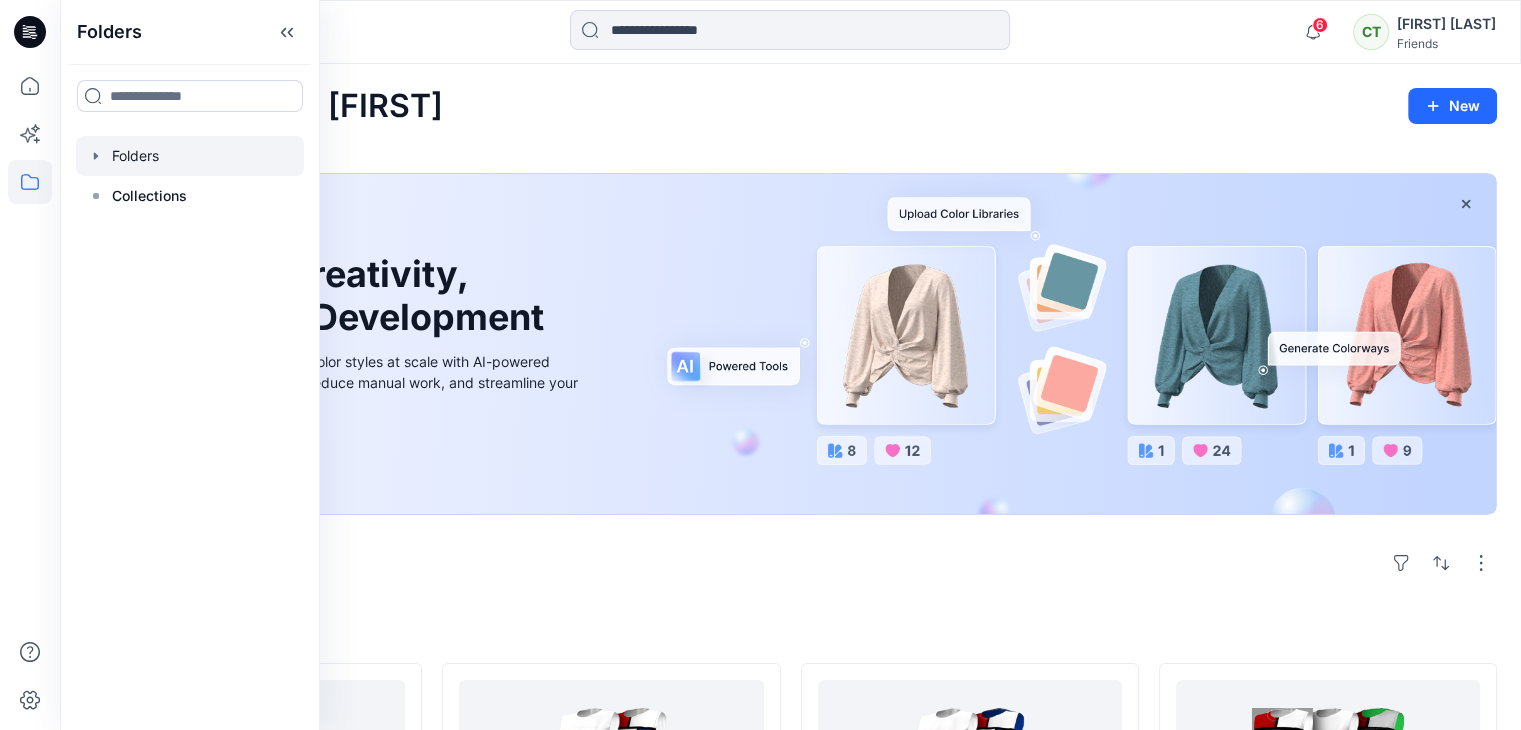 click at bounding box center [190, 156] 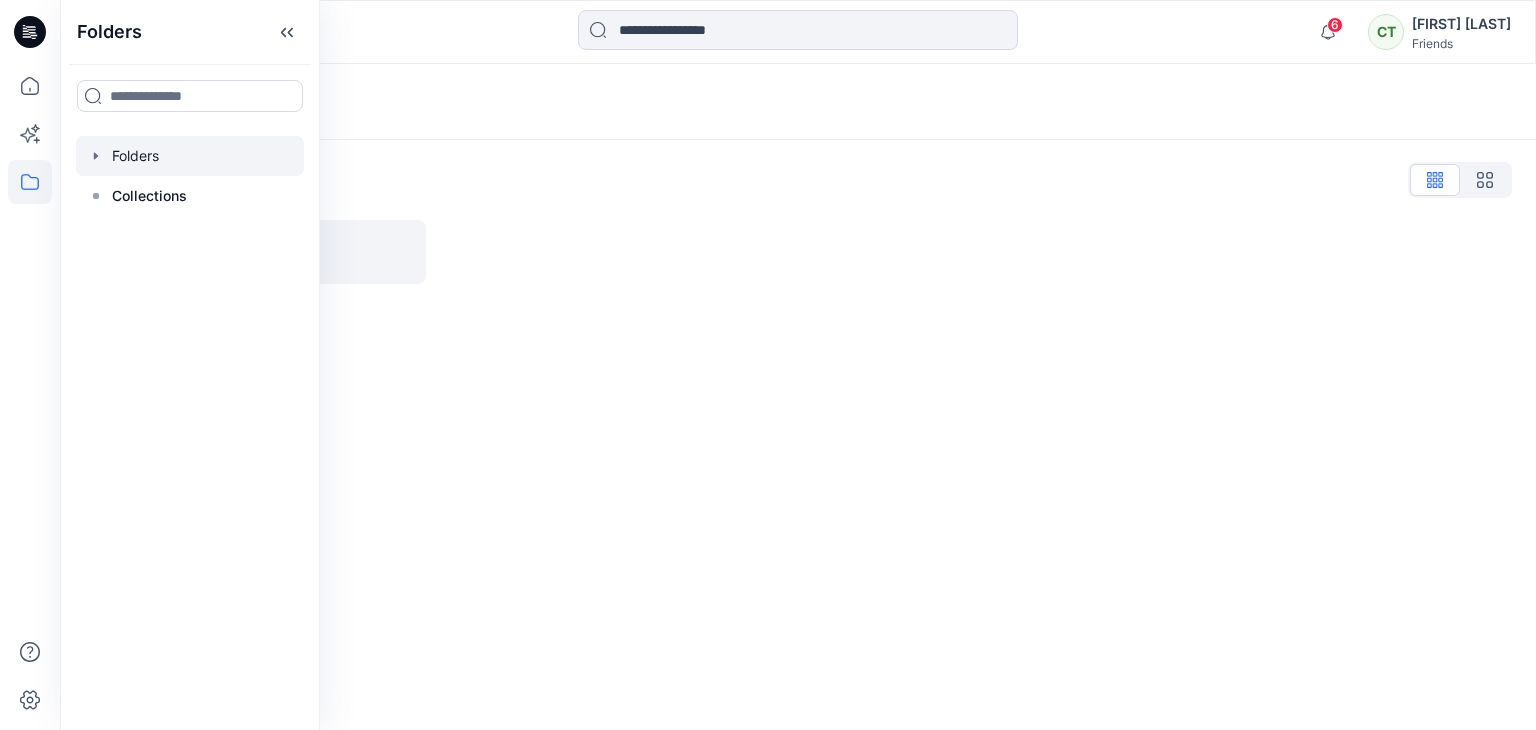 click on "Folders List" at bounding box center [798, 180] 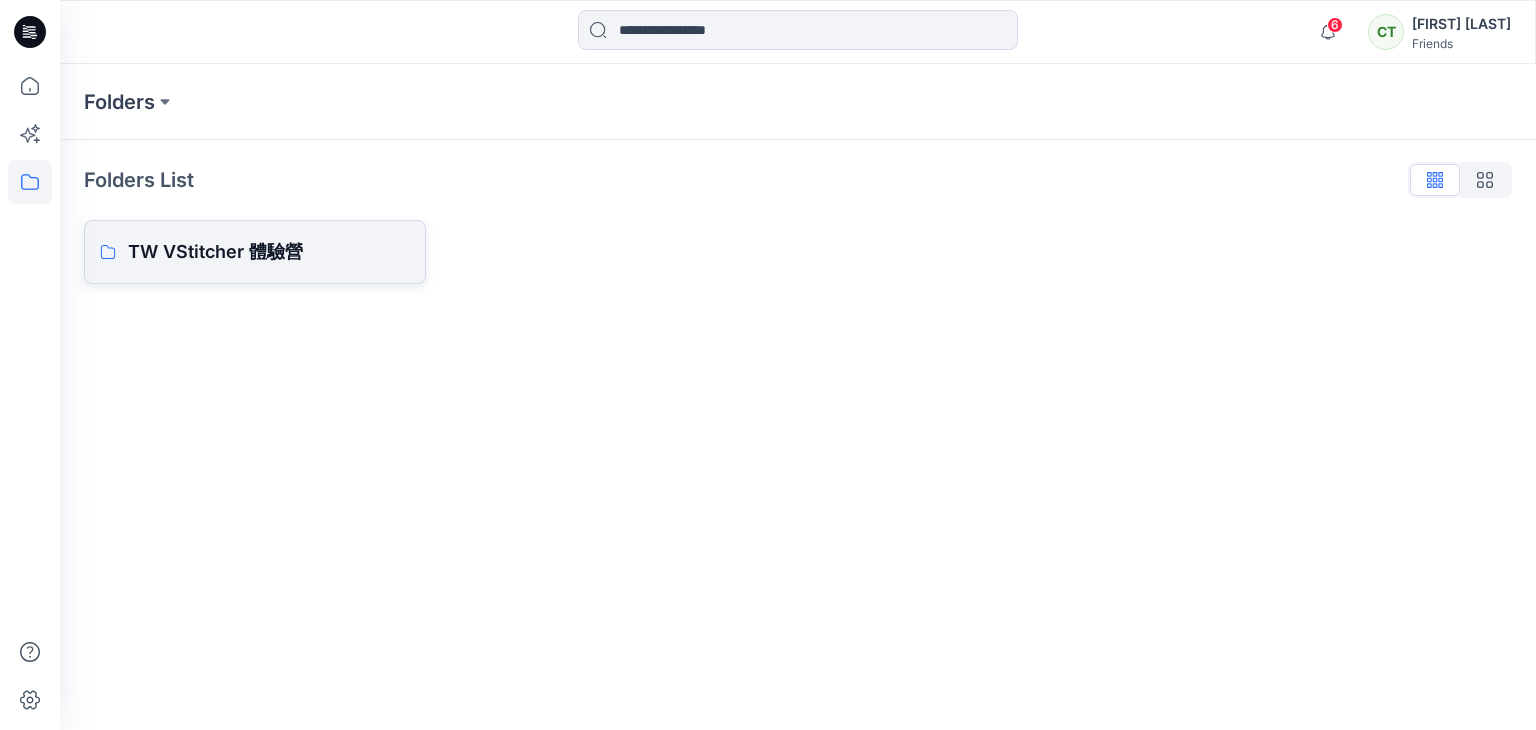 click on "TW VStitcher 體驗營" at bounding box center [255, 252] 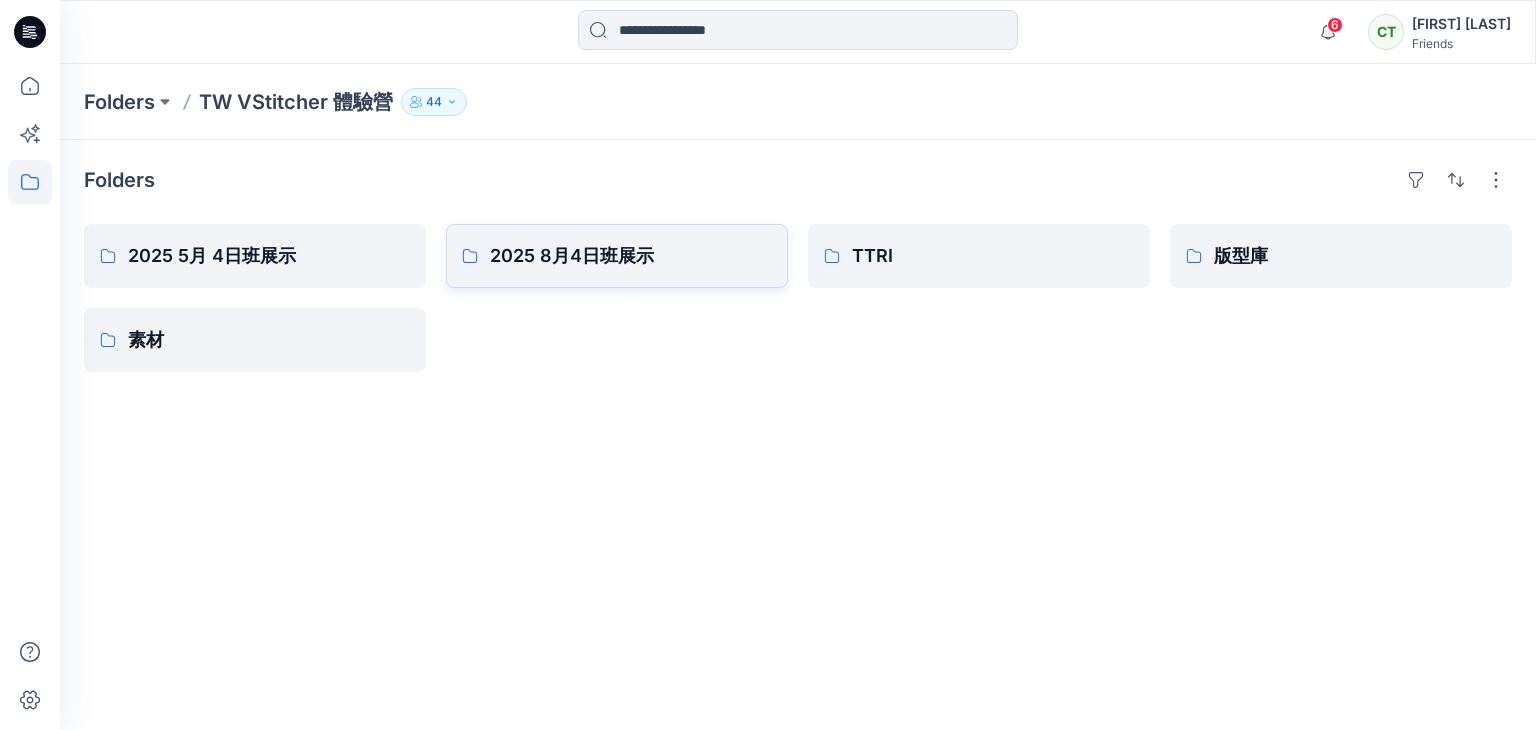 click on "2025 8月4日班展示" at bounding box center (617, 256) 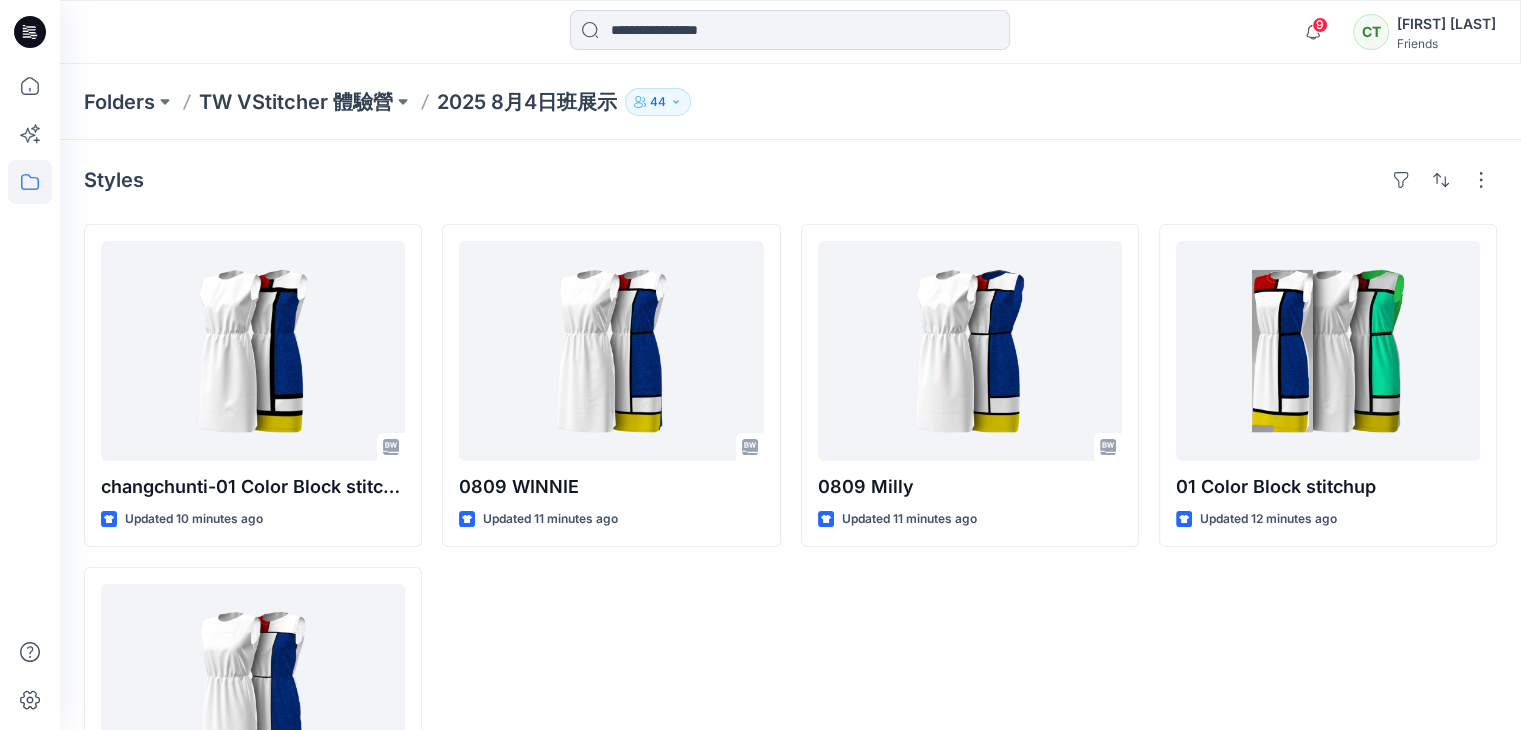 click on "2025 8月4日班展示" at bounding box center (527, 102) 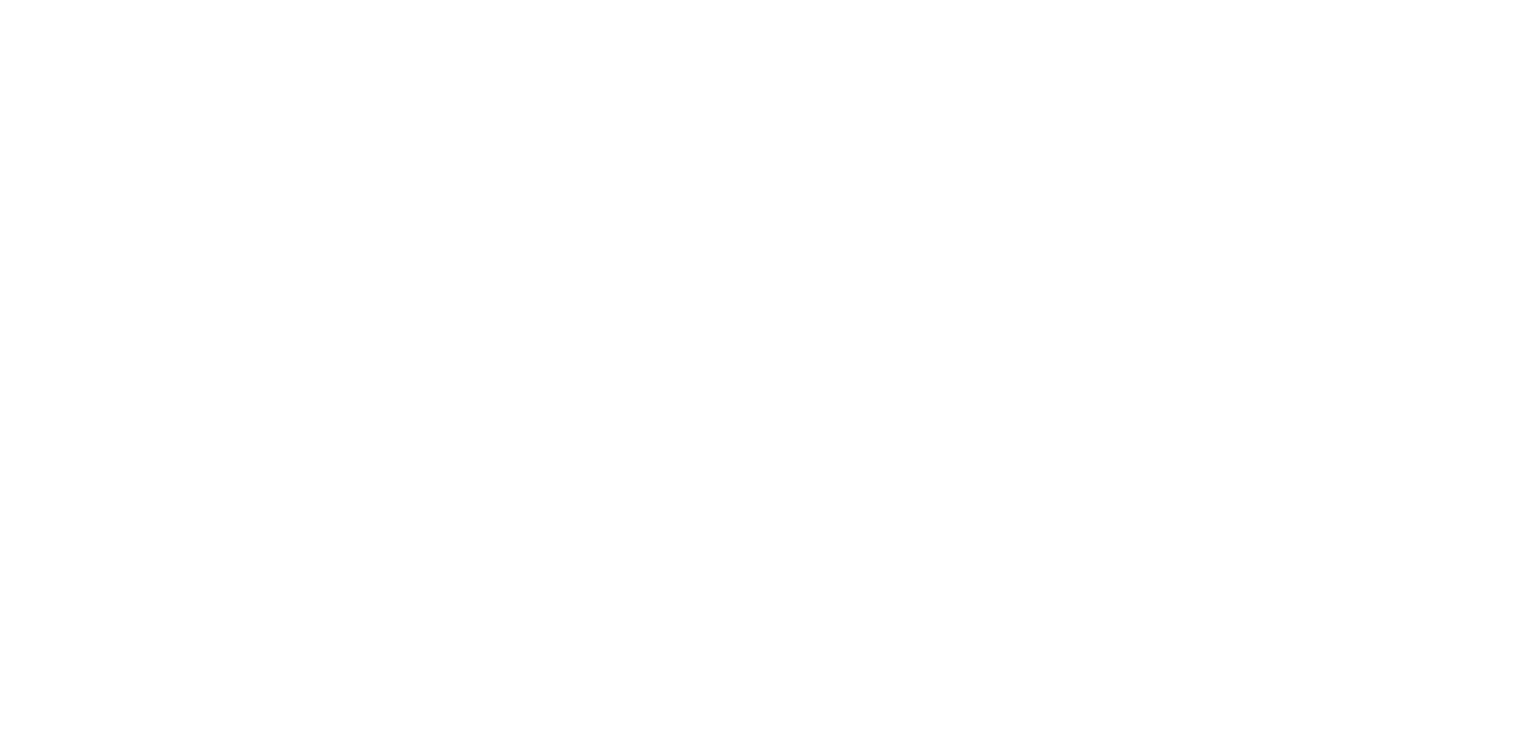 scroll, scrollTop: 0, scrollLeft: 0, axis: both 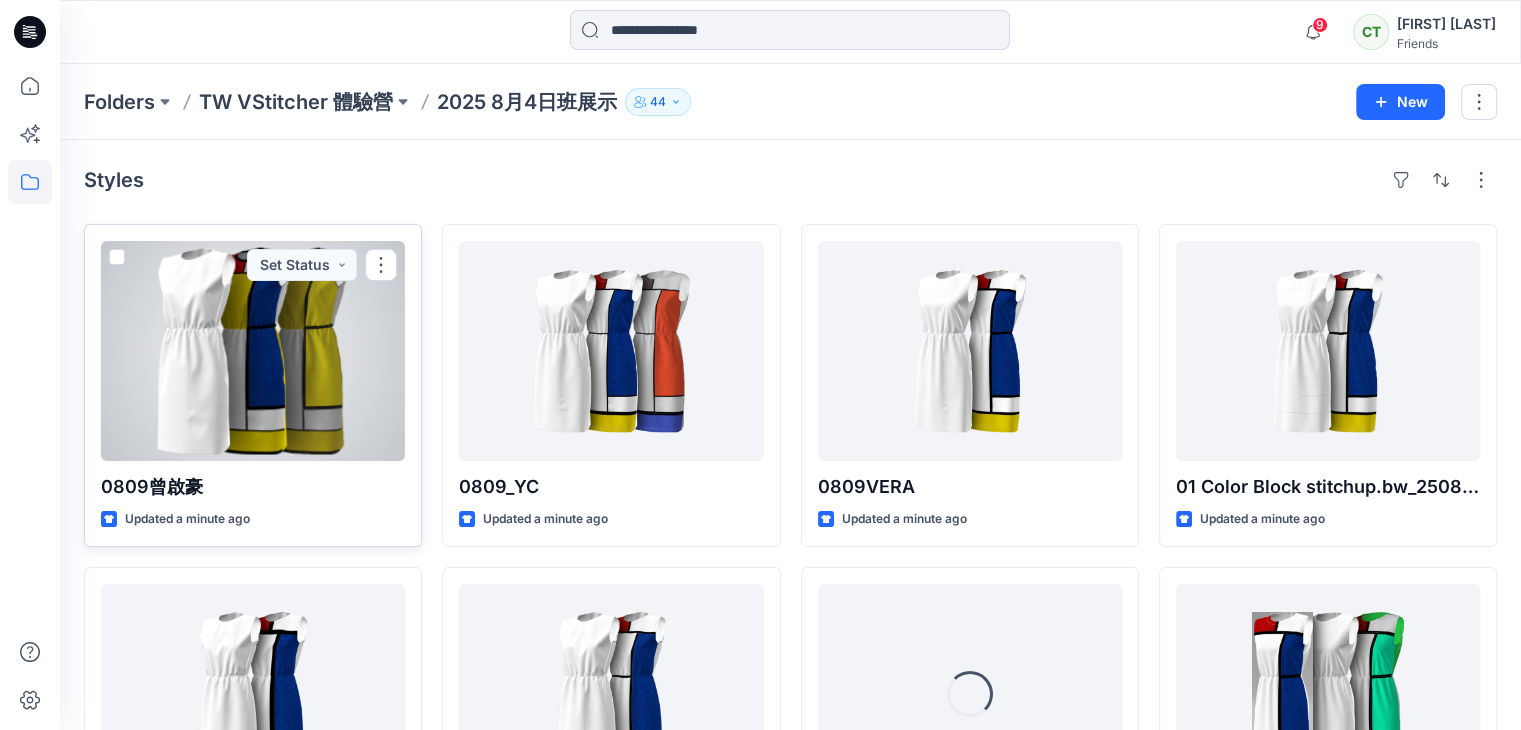 click at bounding box center [253, 351] 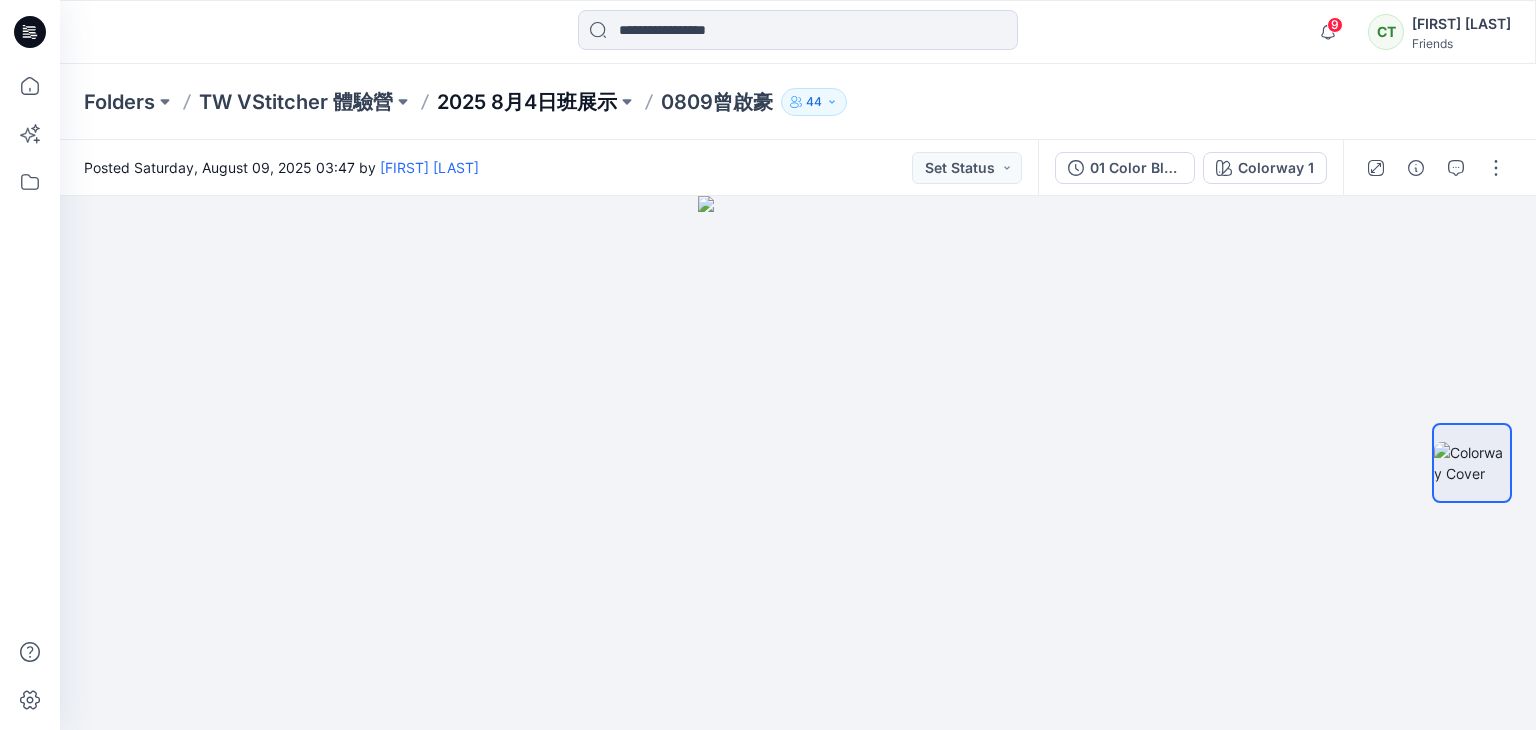 click on "2025 8月4日班展示" at bounding box center [527, 102] 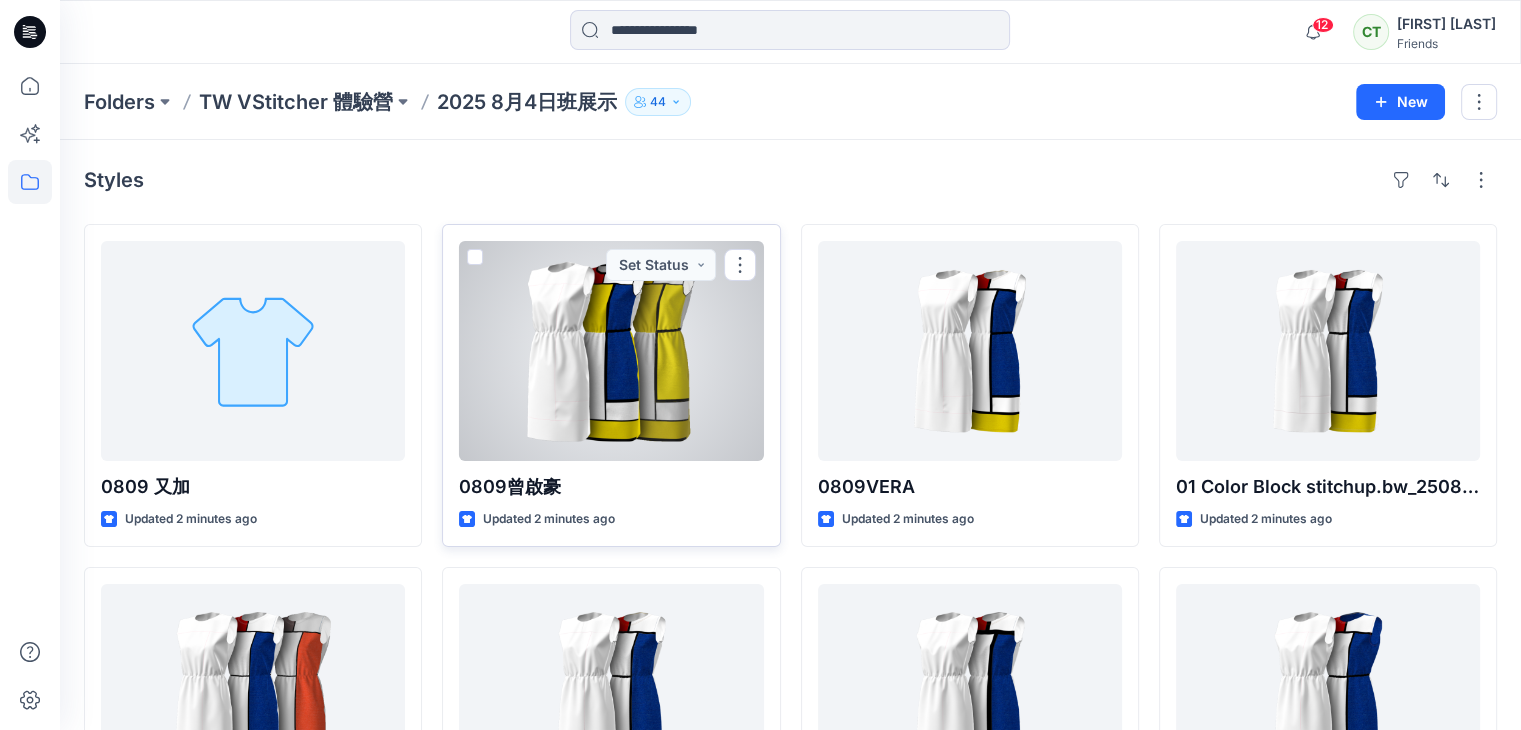 click at bounding box center (611, 351) 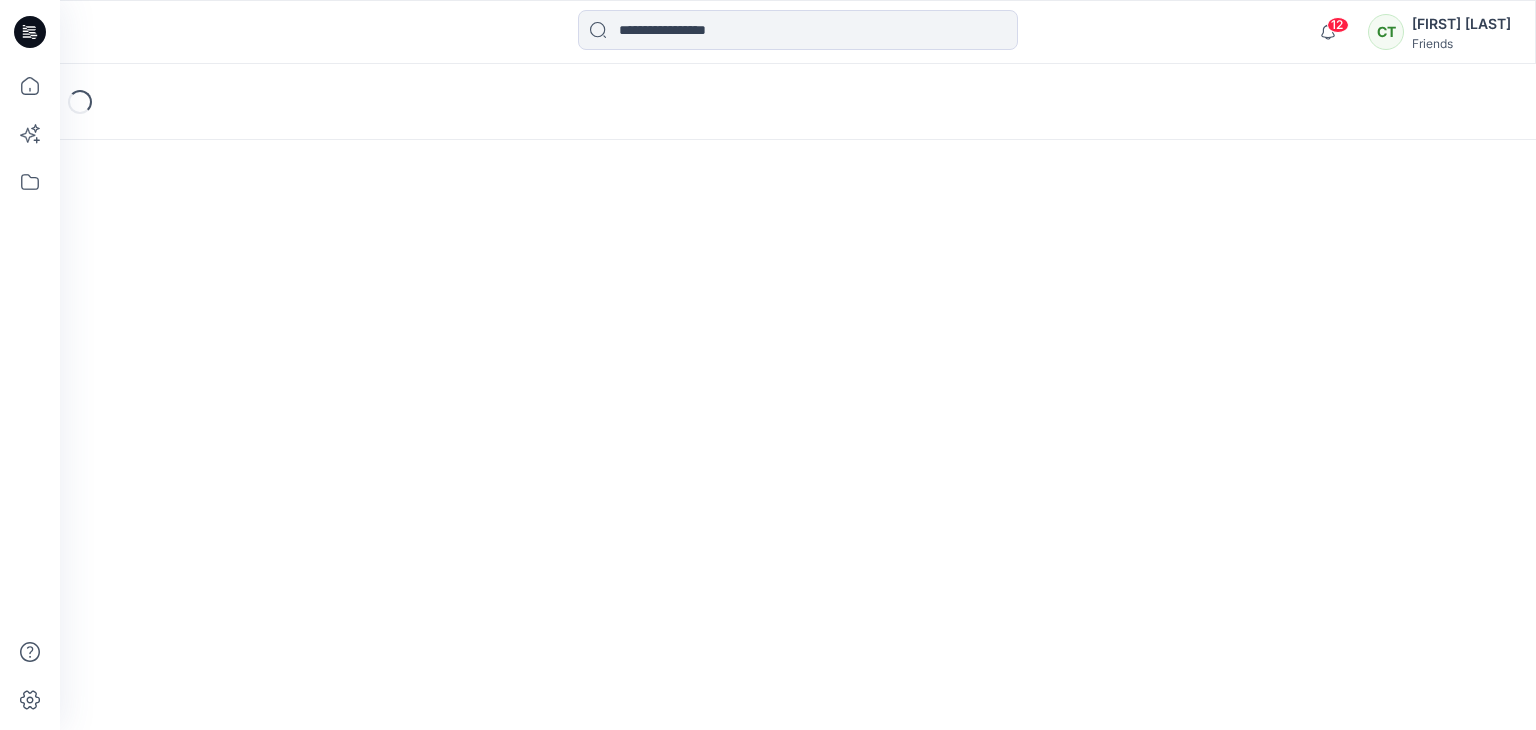 click on "Loading..." at bounding box center (798, 397) 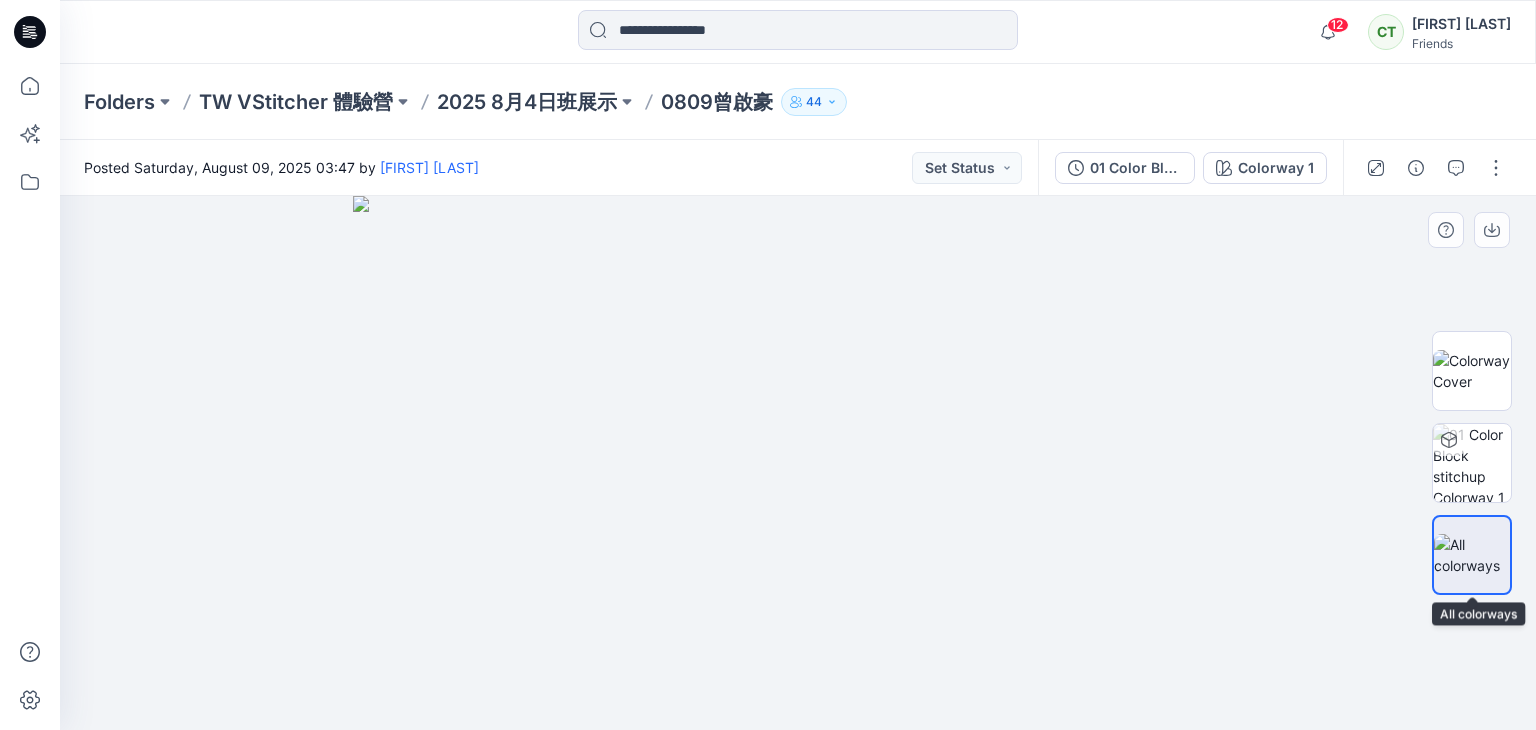 click at bounding box center (1472, 555) 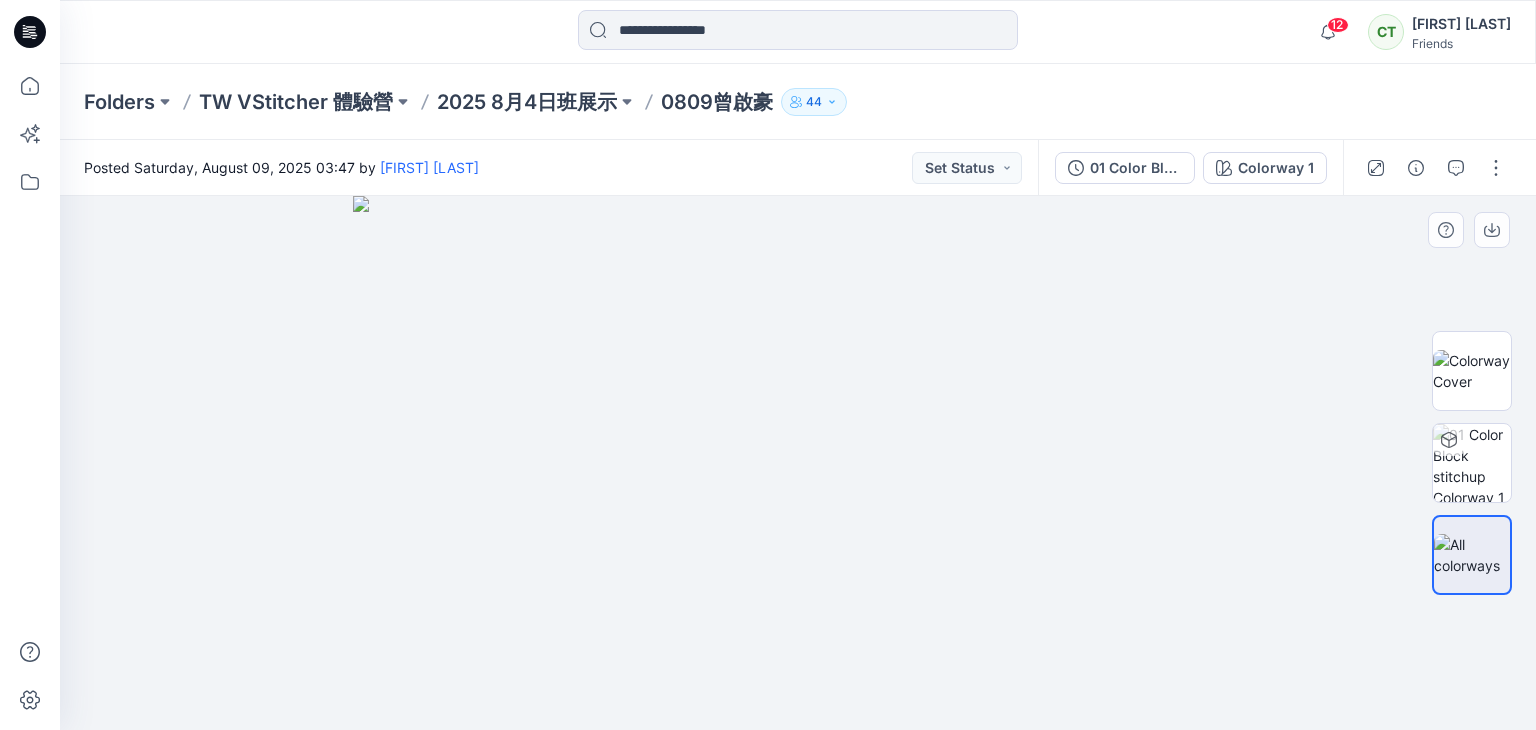 click at bounding box center (797, 463) 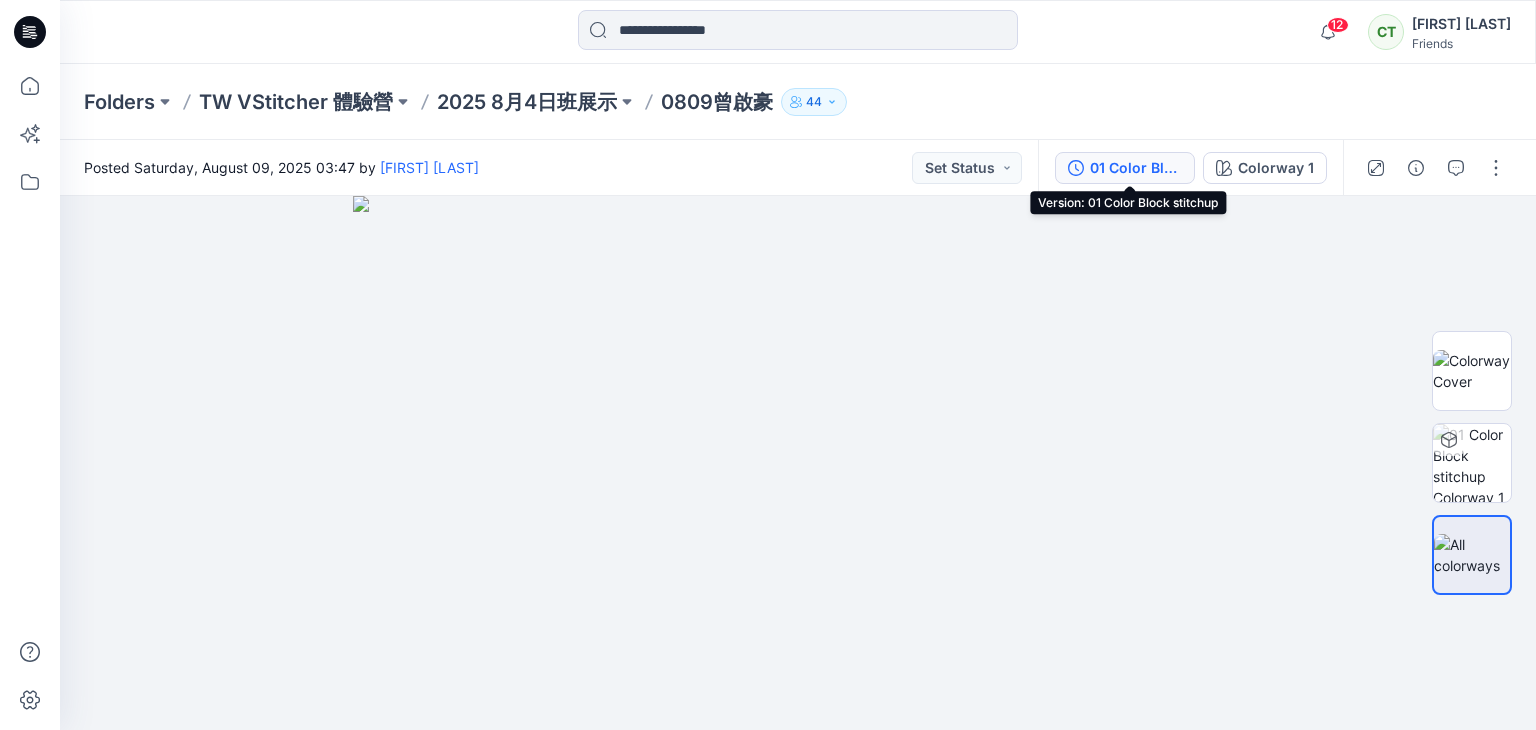 click on "01 Color Block stitchup" at bounding box center (1136, 168) 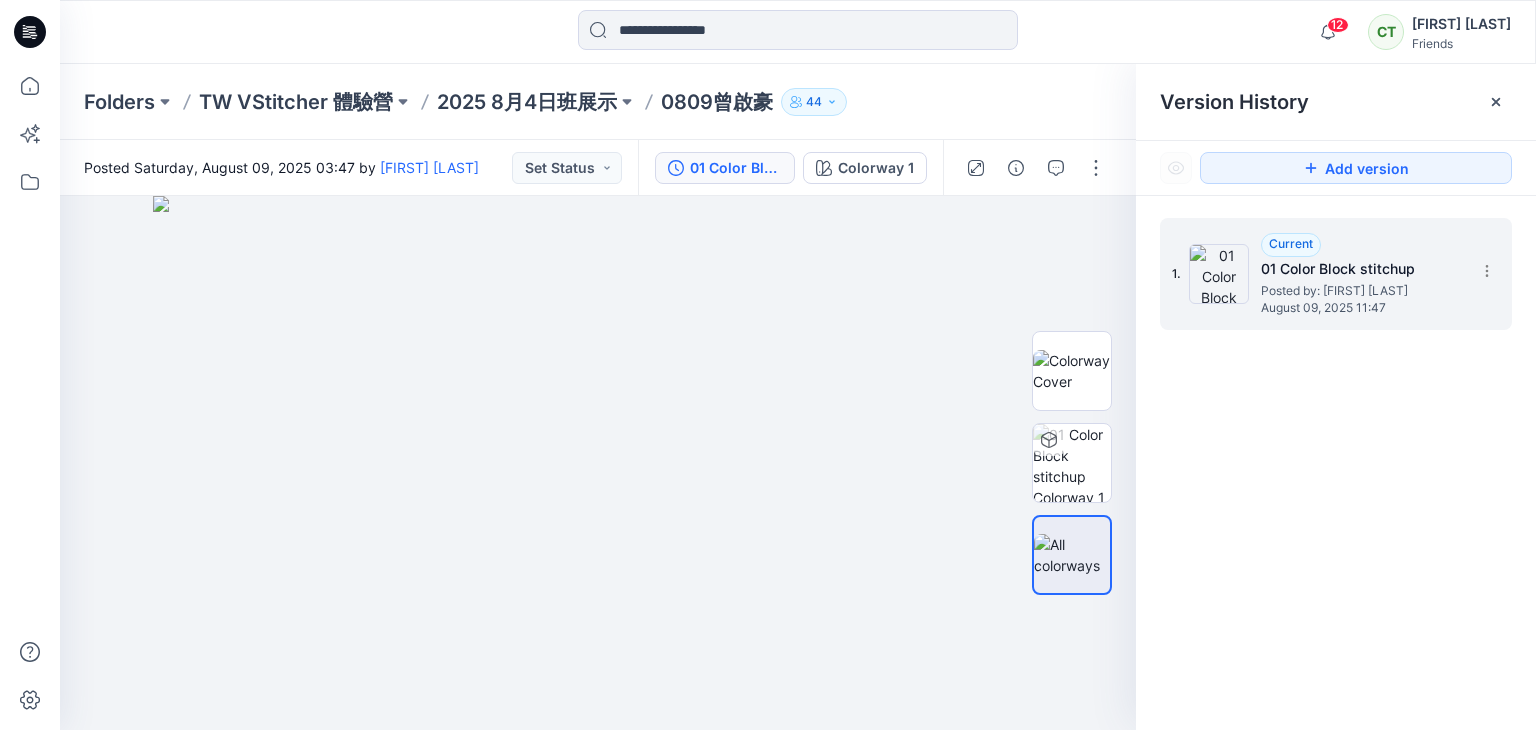click on "Posted by: Chihao Tseng" at bounding box center (1361, 291) 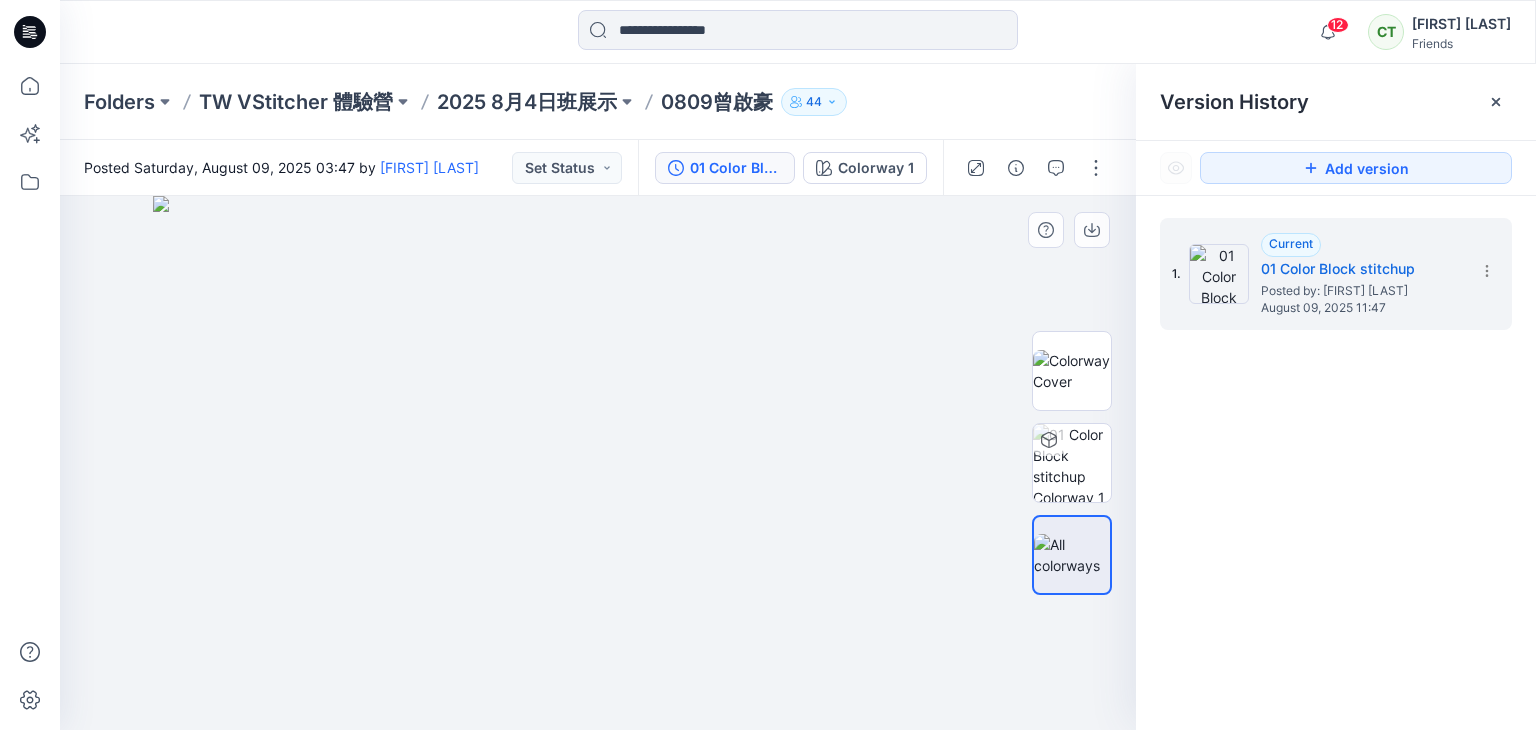 click at bounding box center (597, 463) 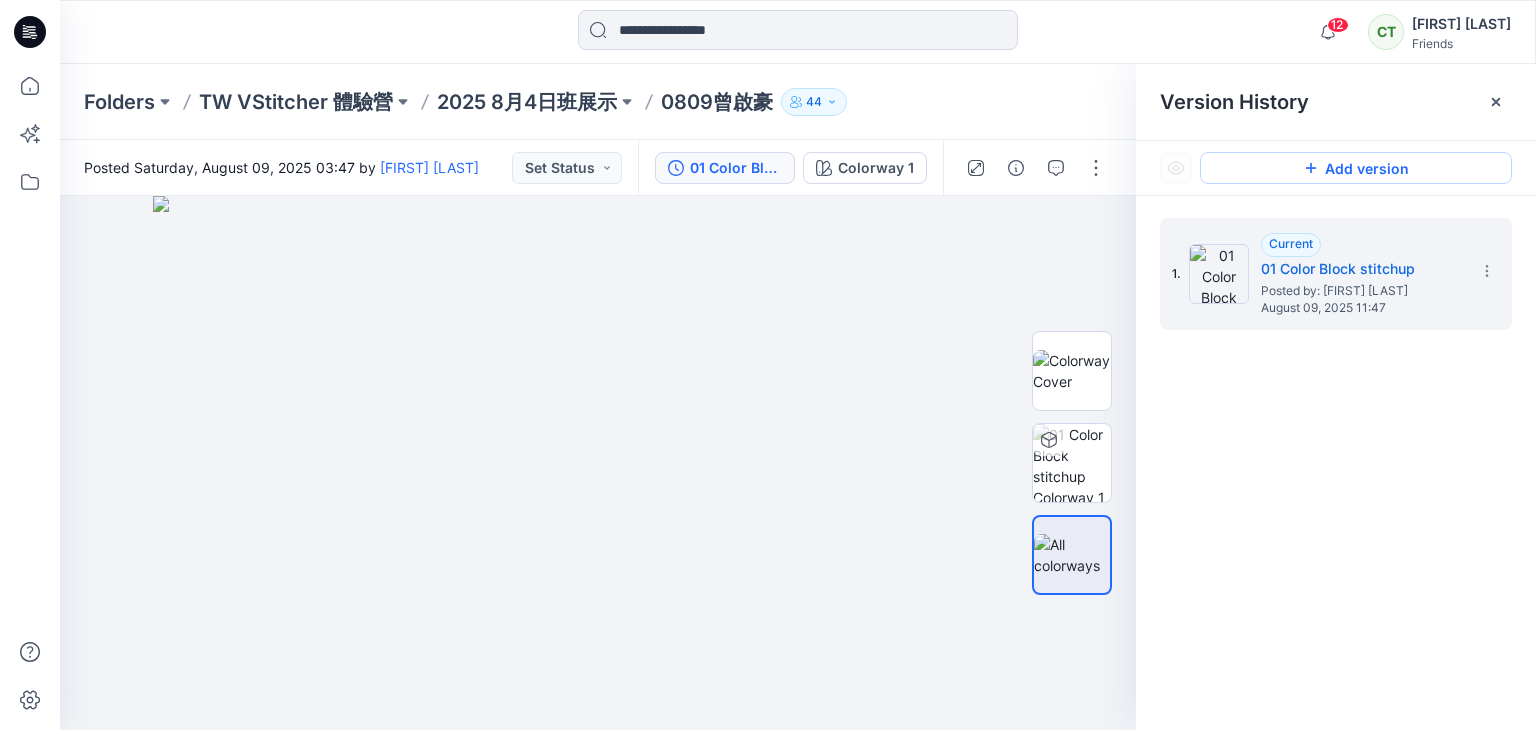 click on "Add version" at bounding box center [1356, 168] 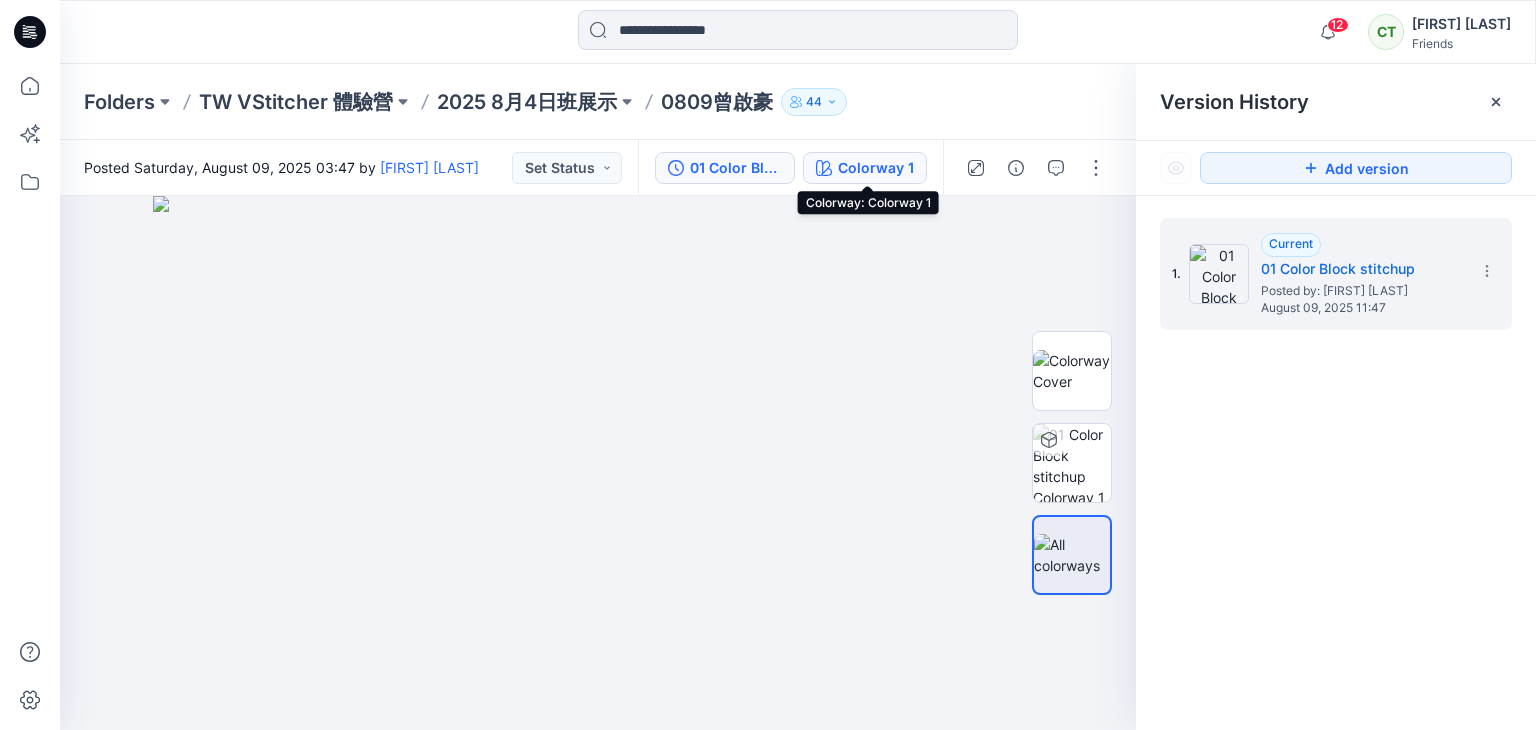 click on "Colorway 1" at bounding box center (876, 168) 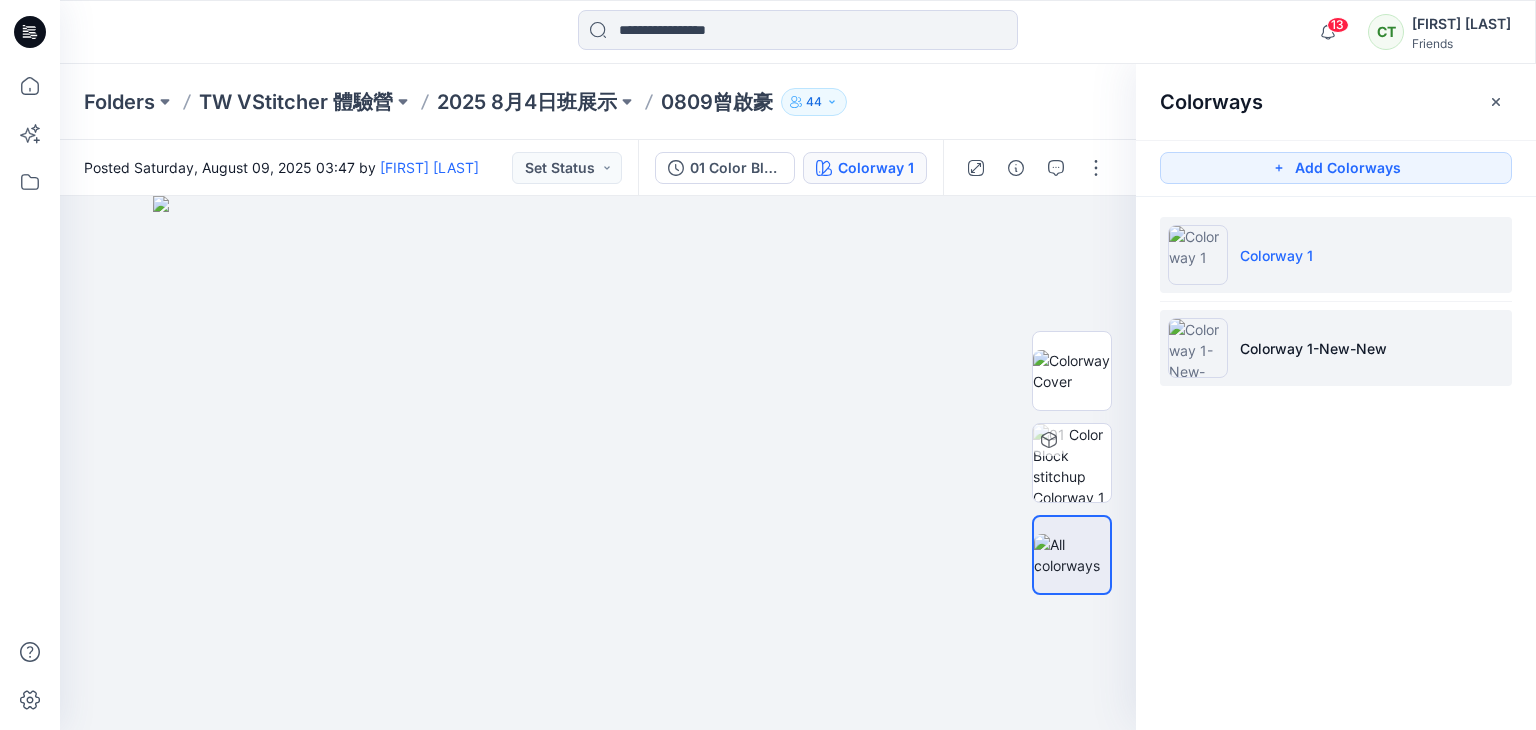 click on "Colorway 1-New-New" at bounding box center [1313, 348] 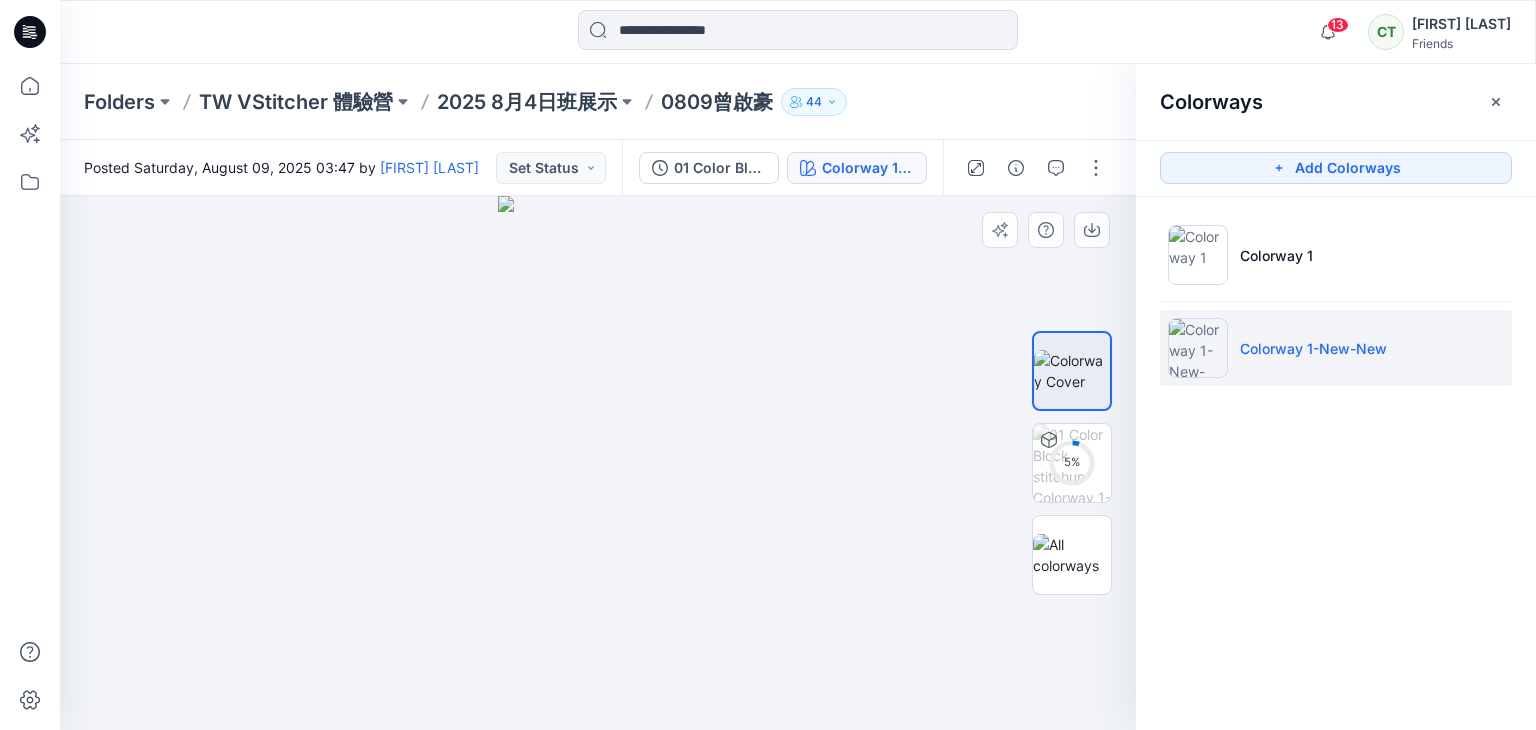 click at bounding box center [598, 463] 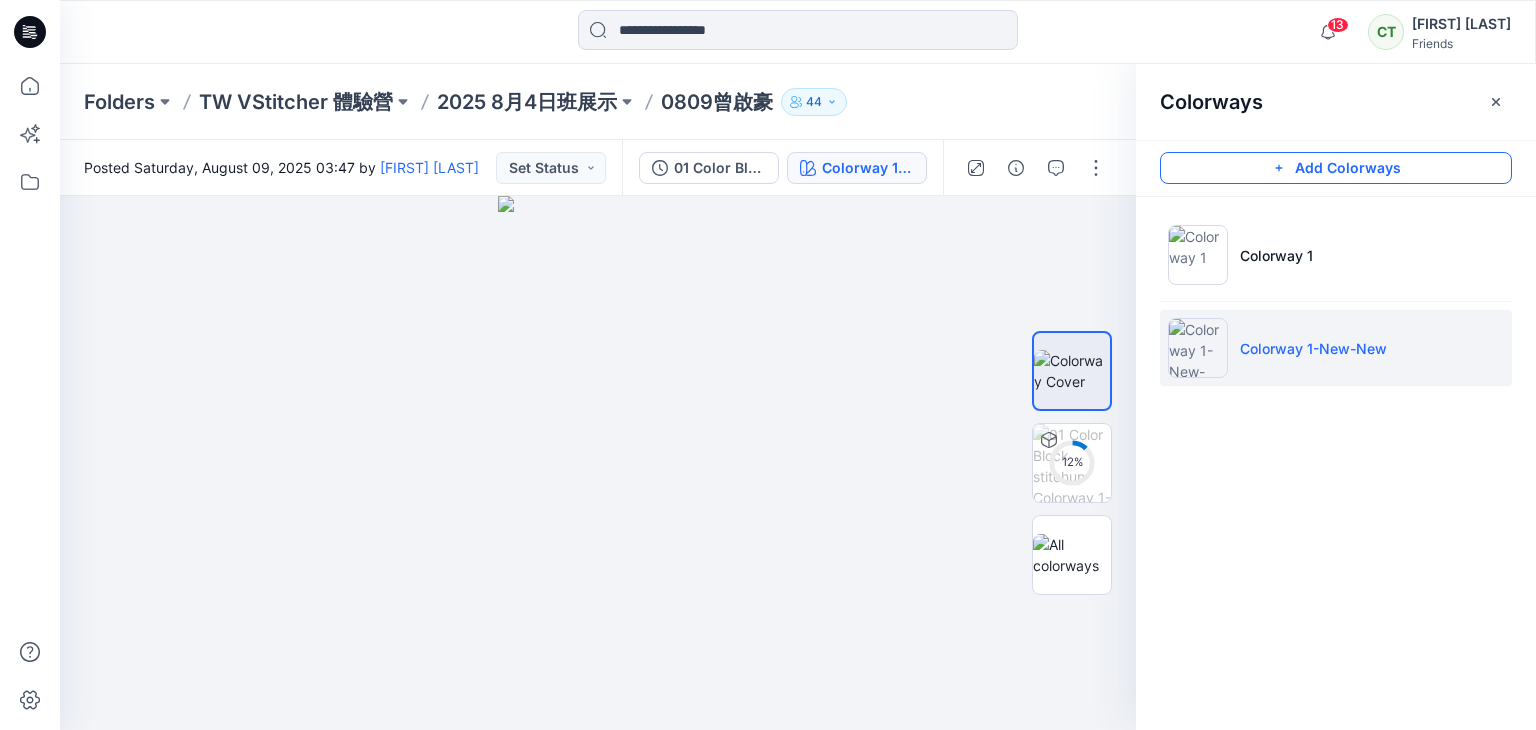 click on "Add Colorways" at bounding box center [1336, 168] 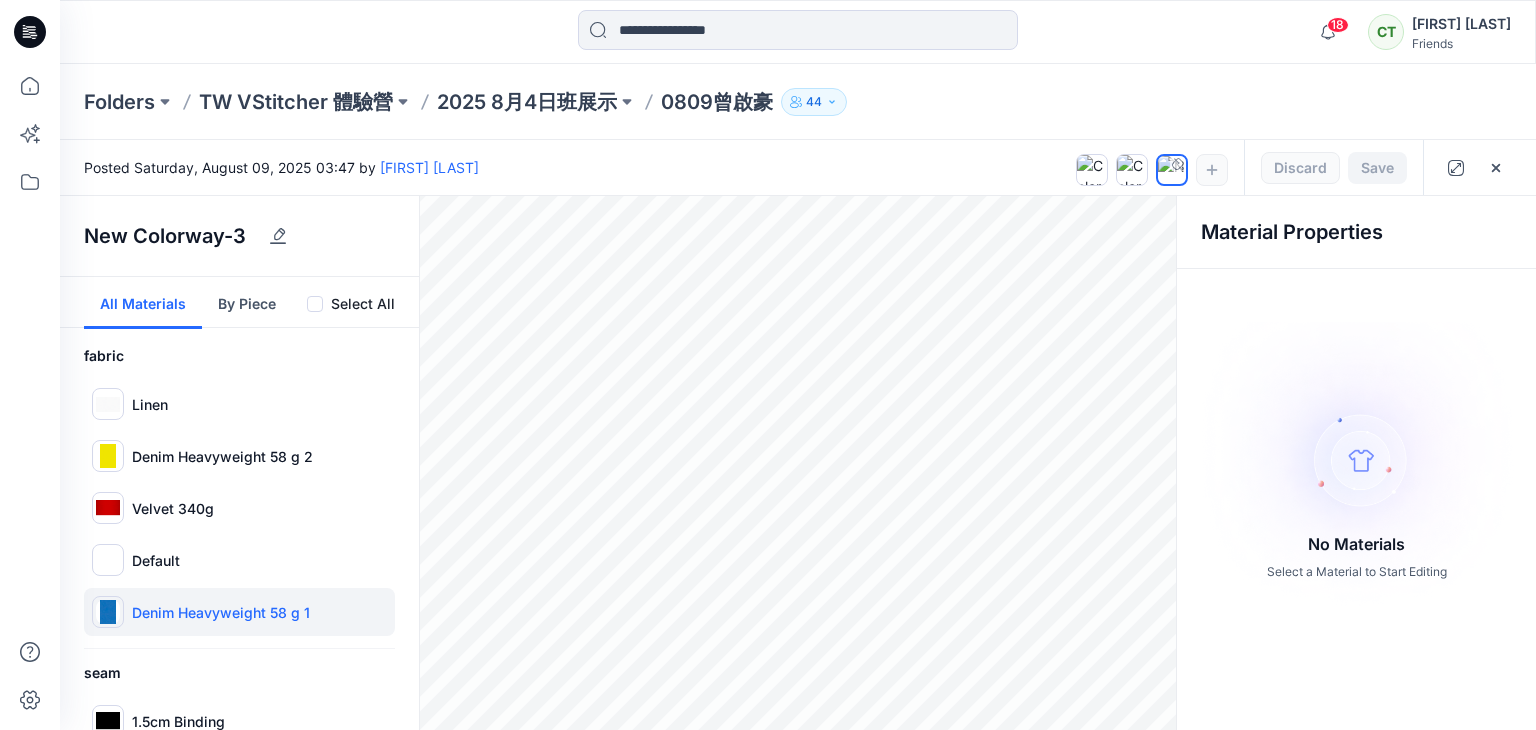 click on "Denim Heavyweight 58 g 1" at bounding box center (221, 612) 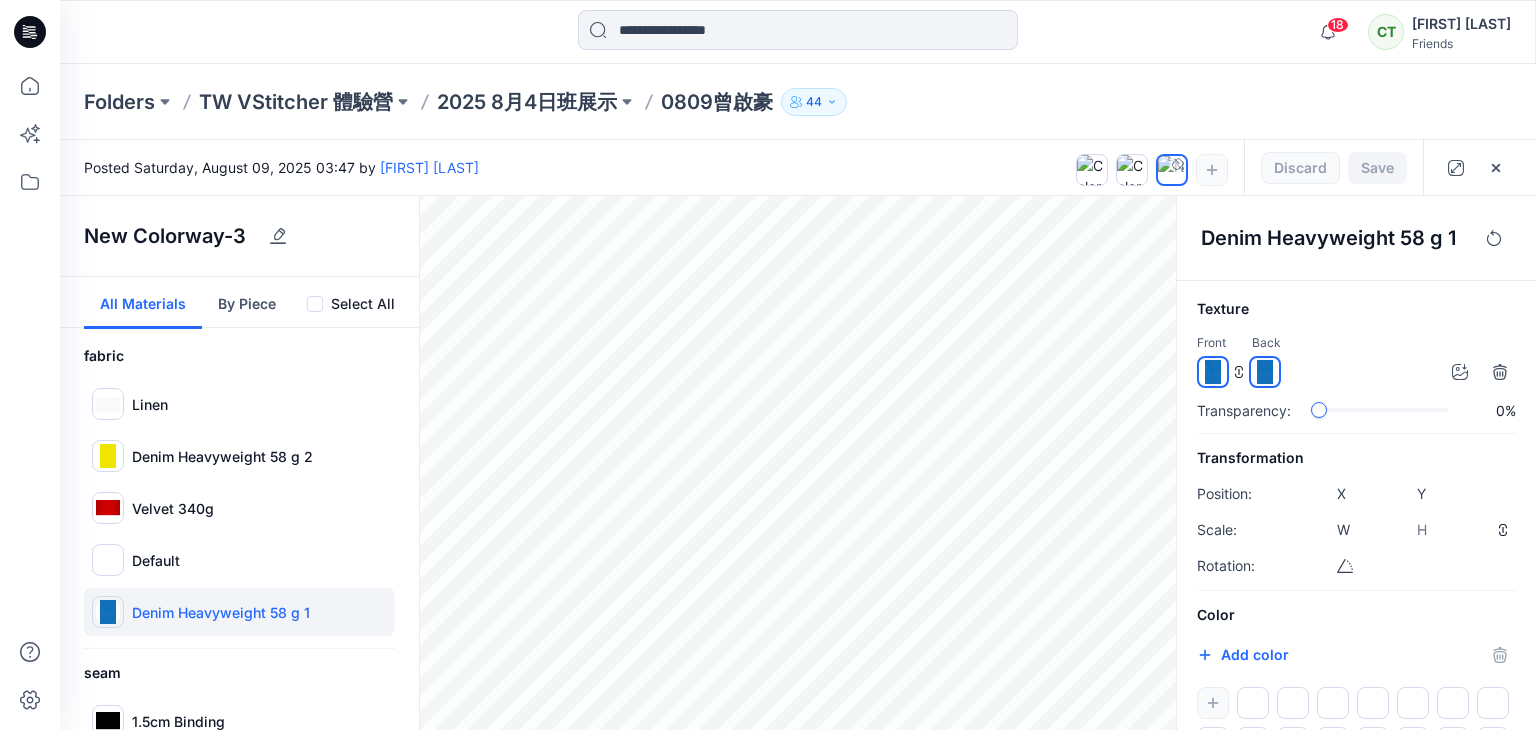 click at bounding box center [1213, 372] 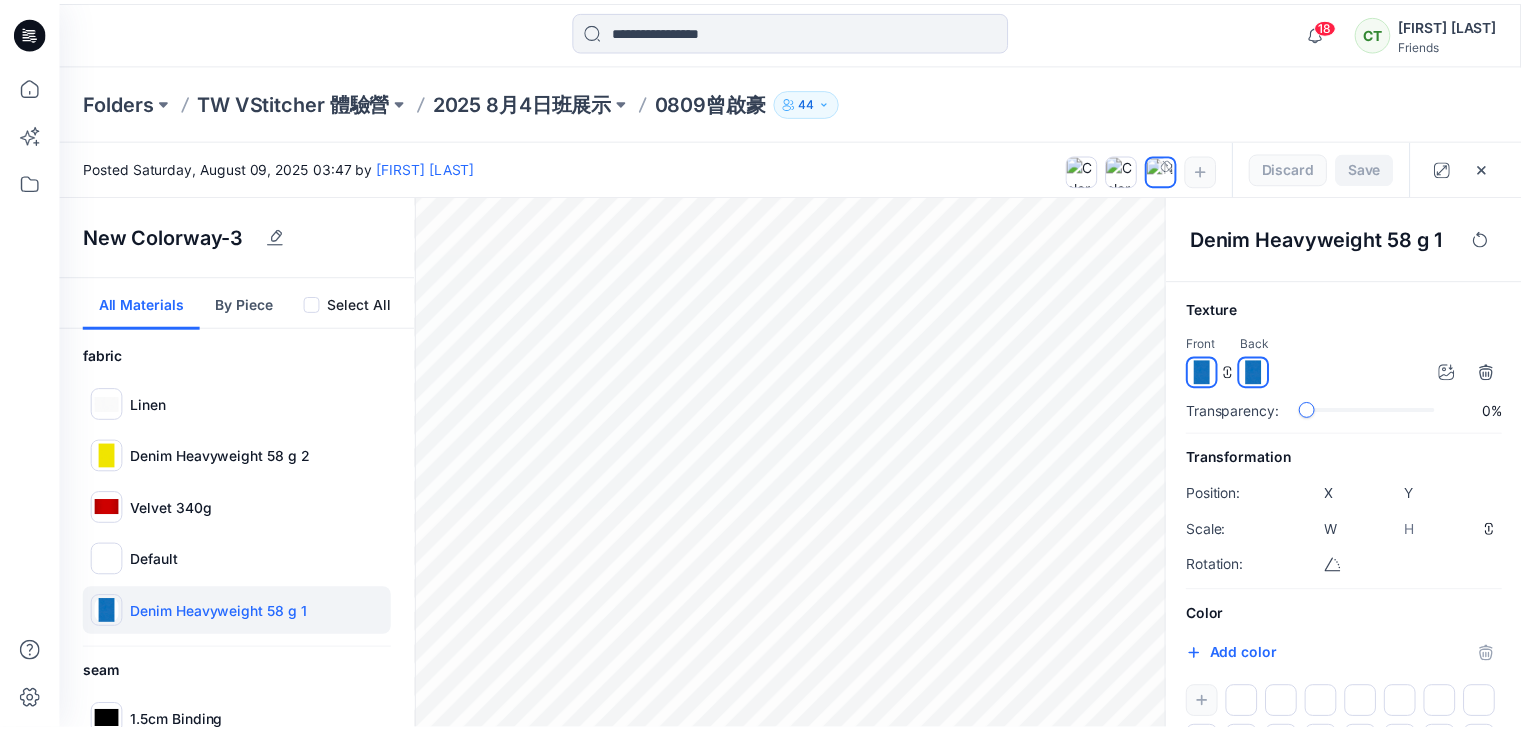 scroll, scrollTop: 182, scrollLeft: 0, axis: vertical 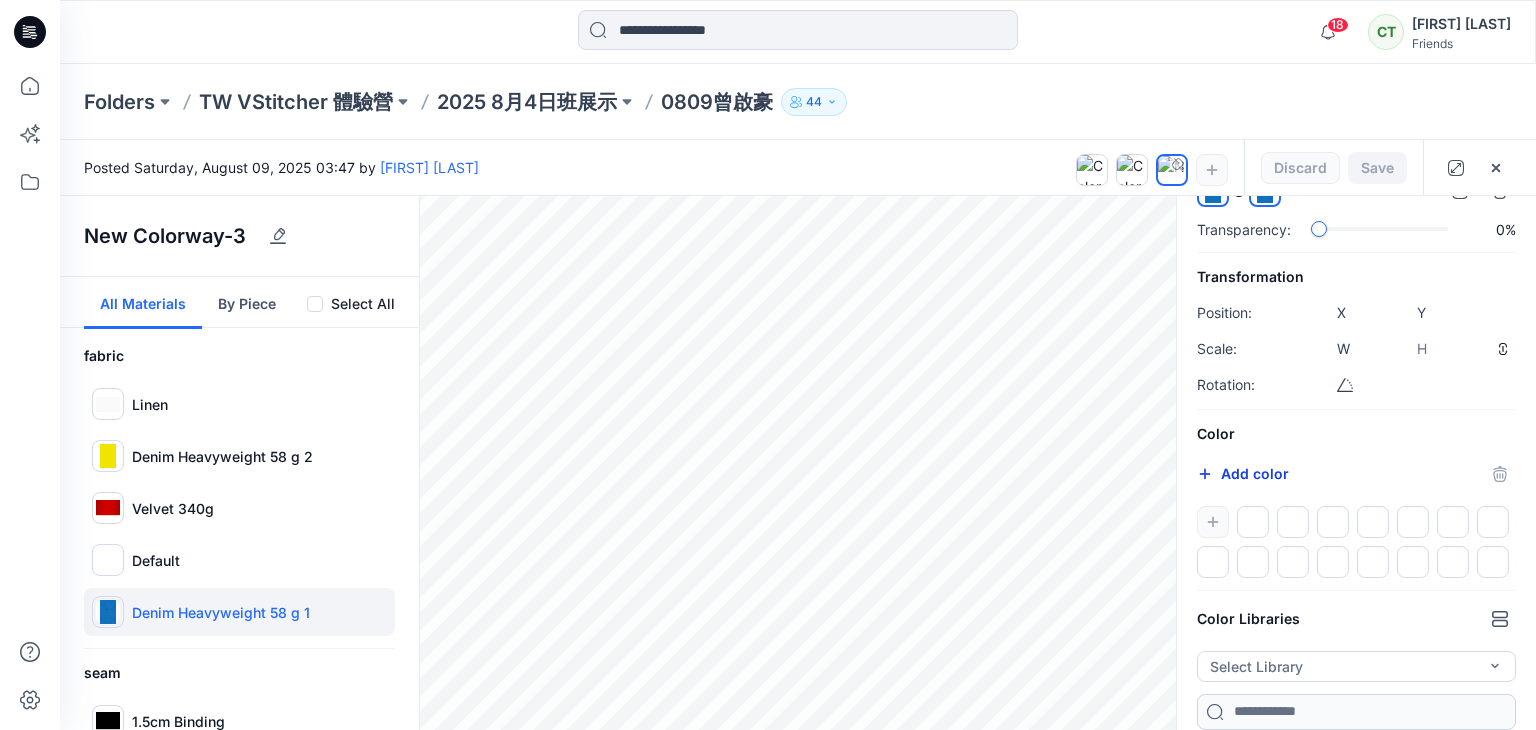 click on "Add color" at bounding box center [1243, 474] 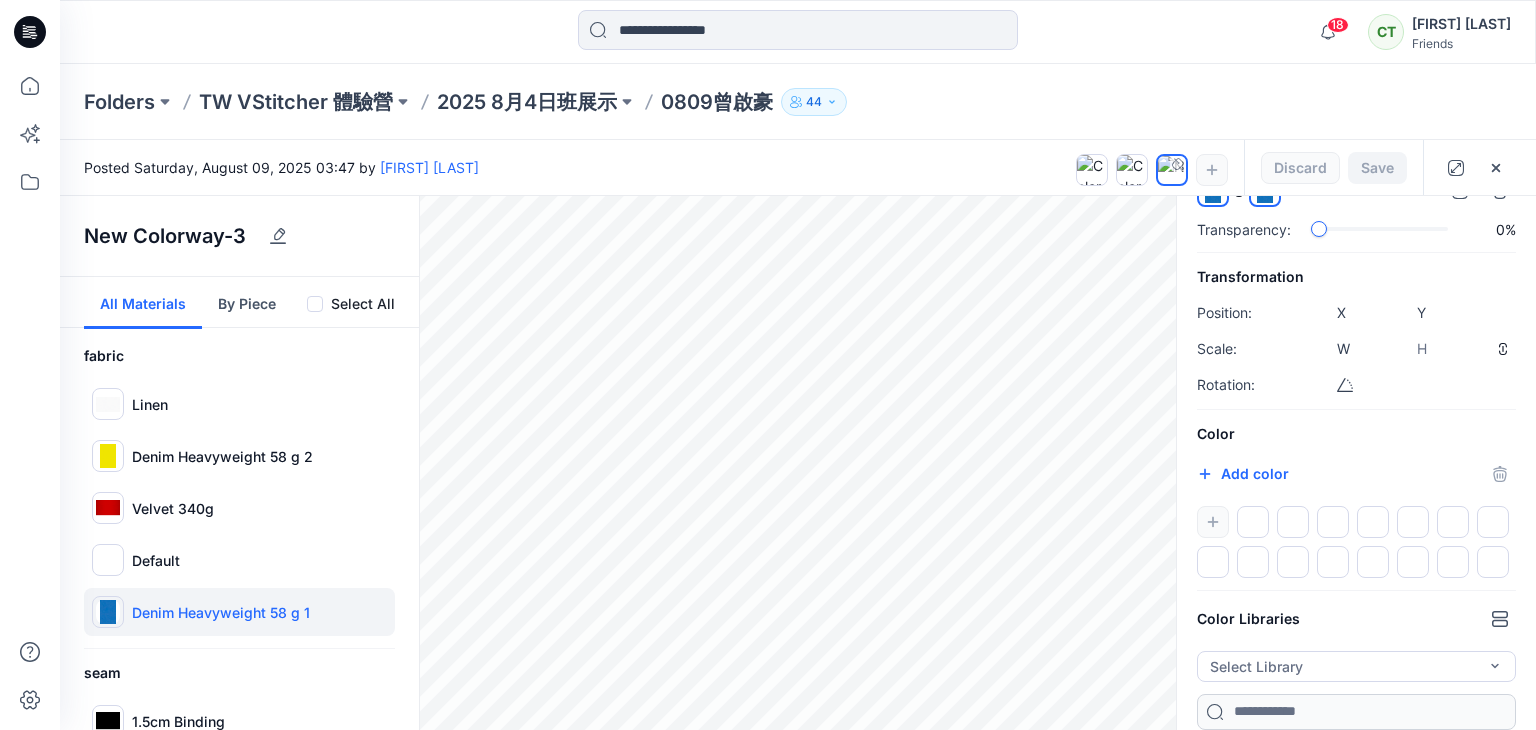 click on "Texture Front Back Transparency: 0% Transformation Position: X **** Y **** Scale: W **** H **** Rotation: ***** Color Add color ******* Color Libraries Select Library AdobeColor Fashion AdobeColor Fashion Beige_Colors Neon_Colors Autumn_Colors Autumn_Colors" at bounding box center (1356, 423) 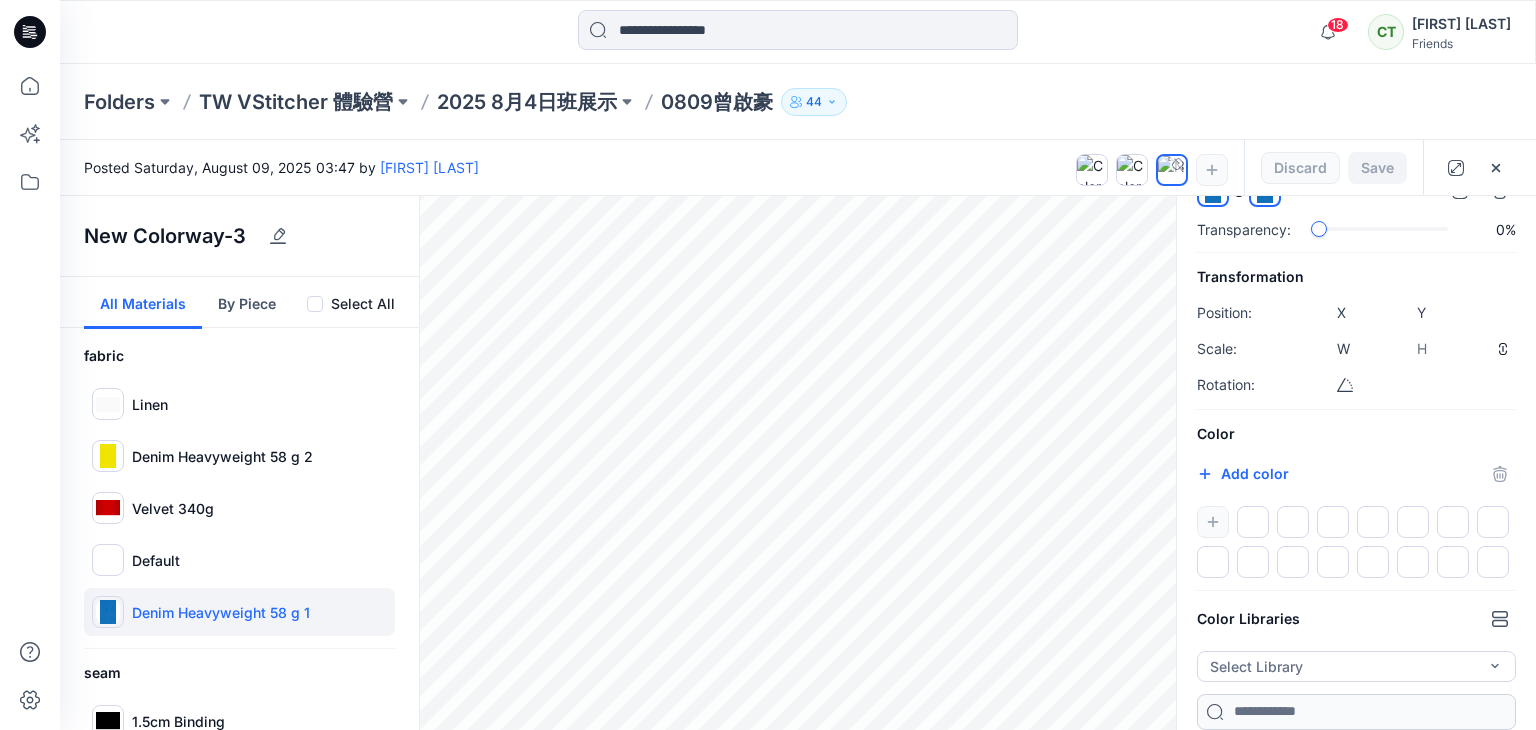click at bounding box center (1356, 542) 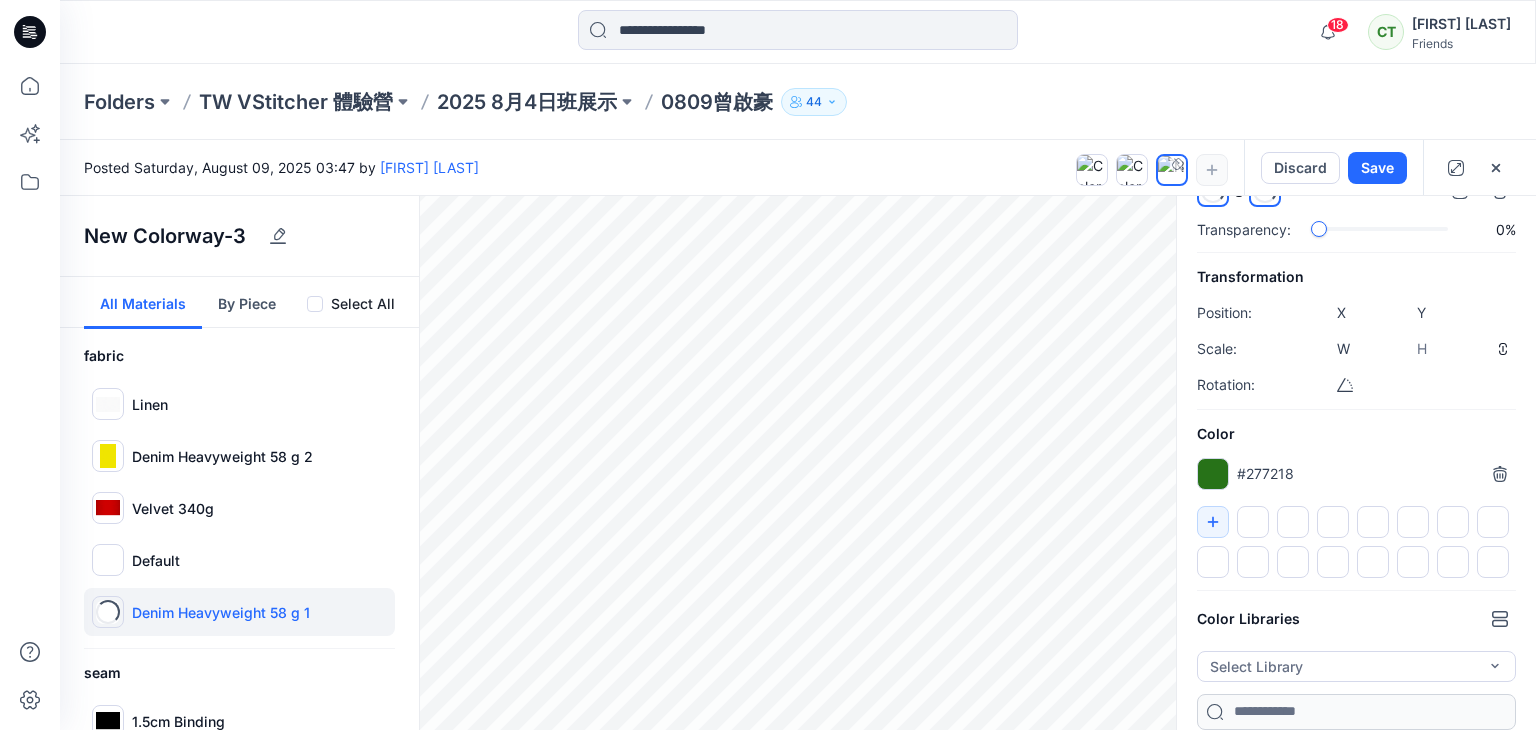 click at bounding box center [1356, 409] 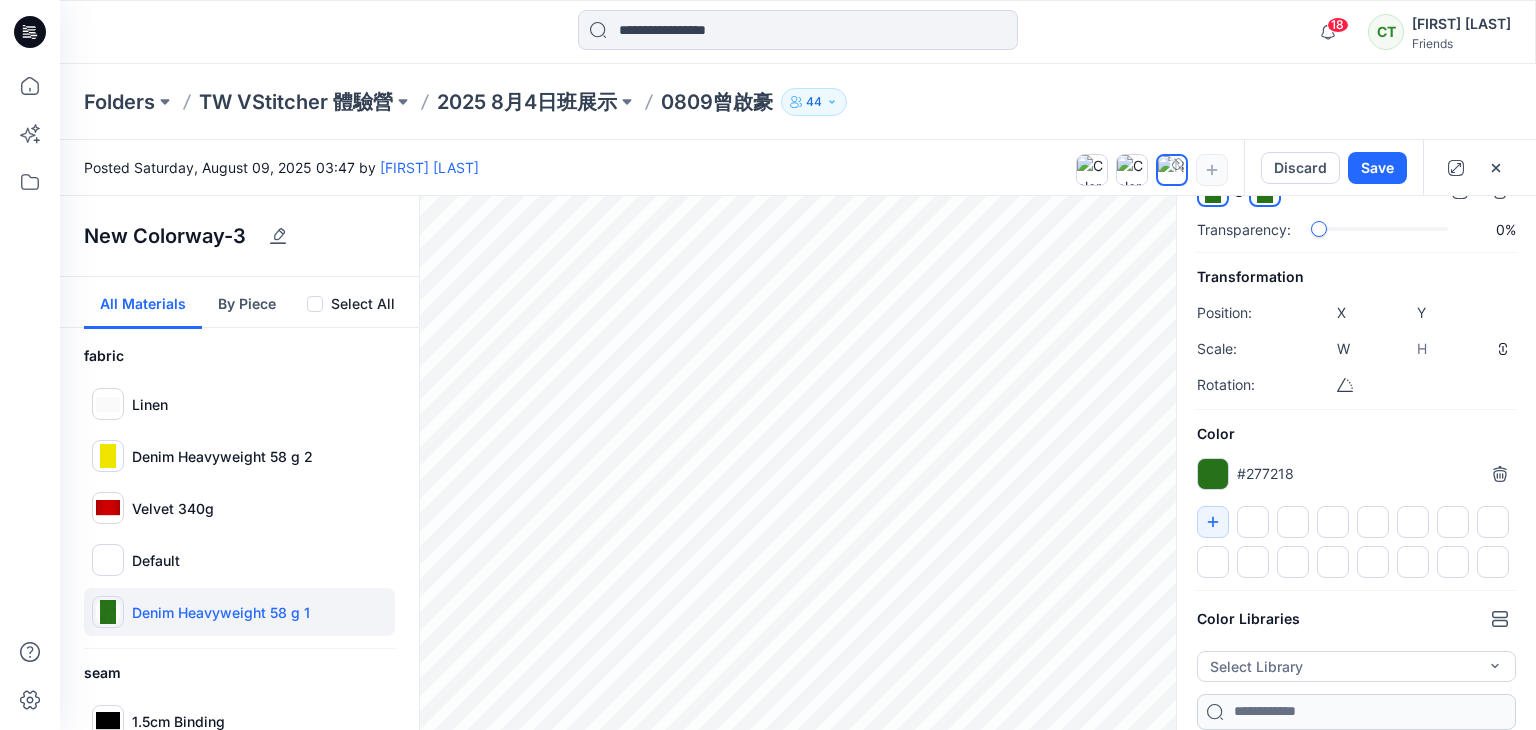 click at bounding box center [1213, 474] 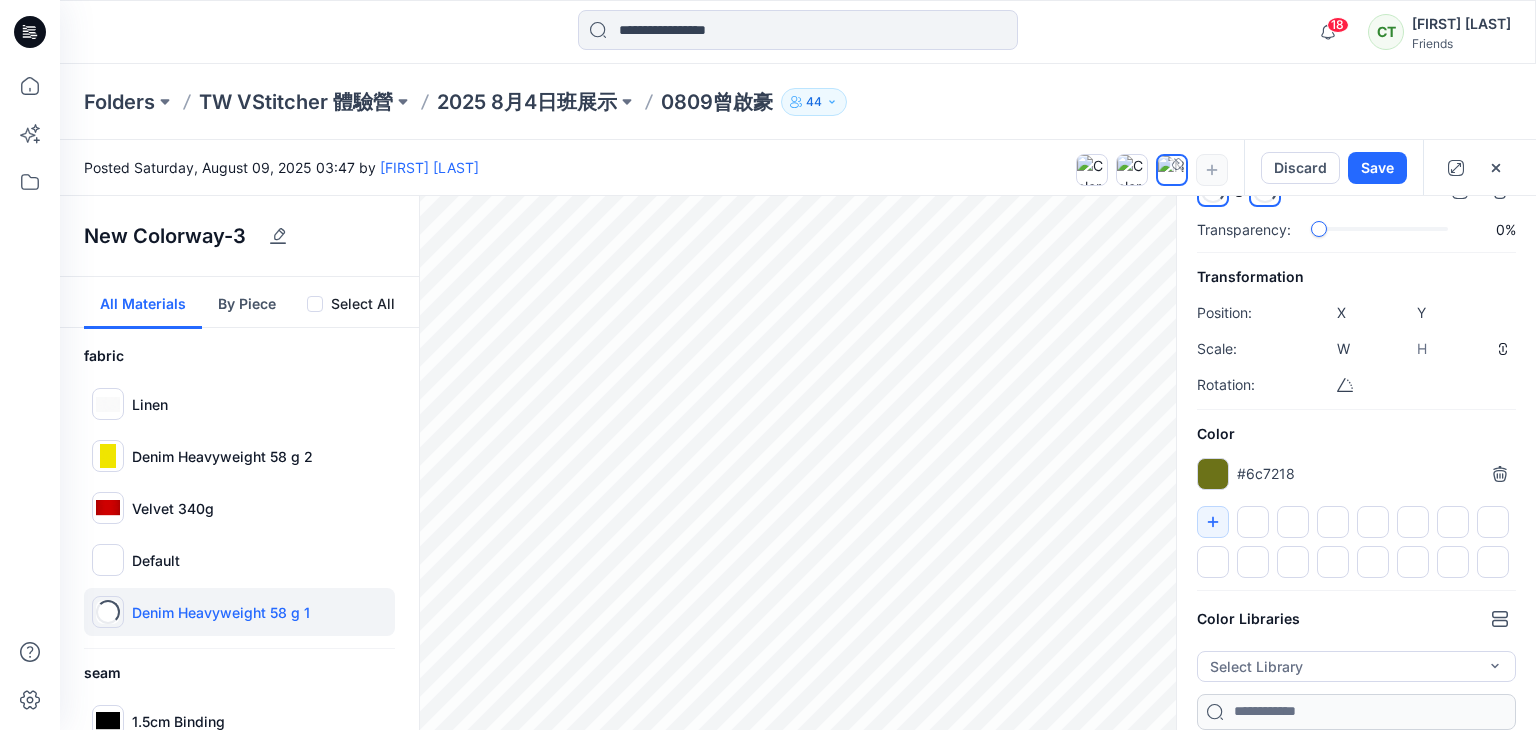 click on "Color" at bounding box center (1356, 434) 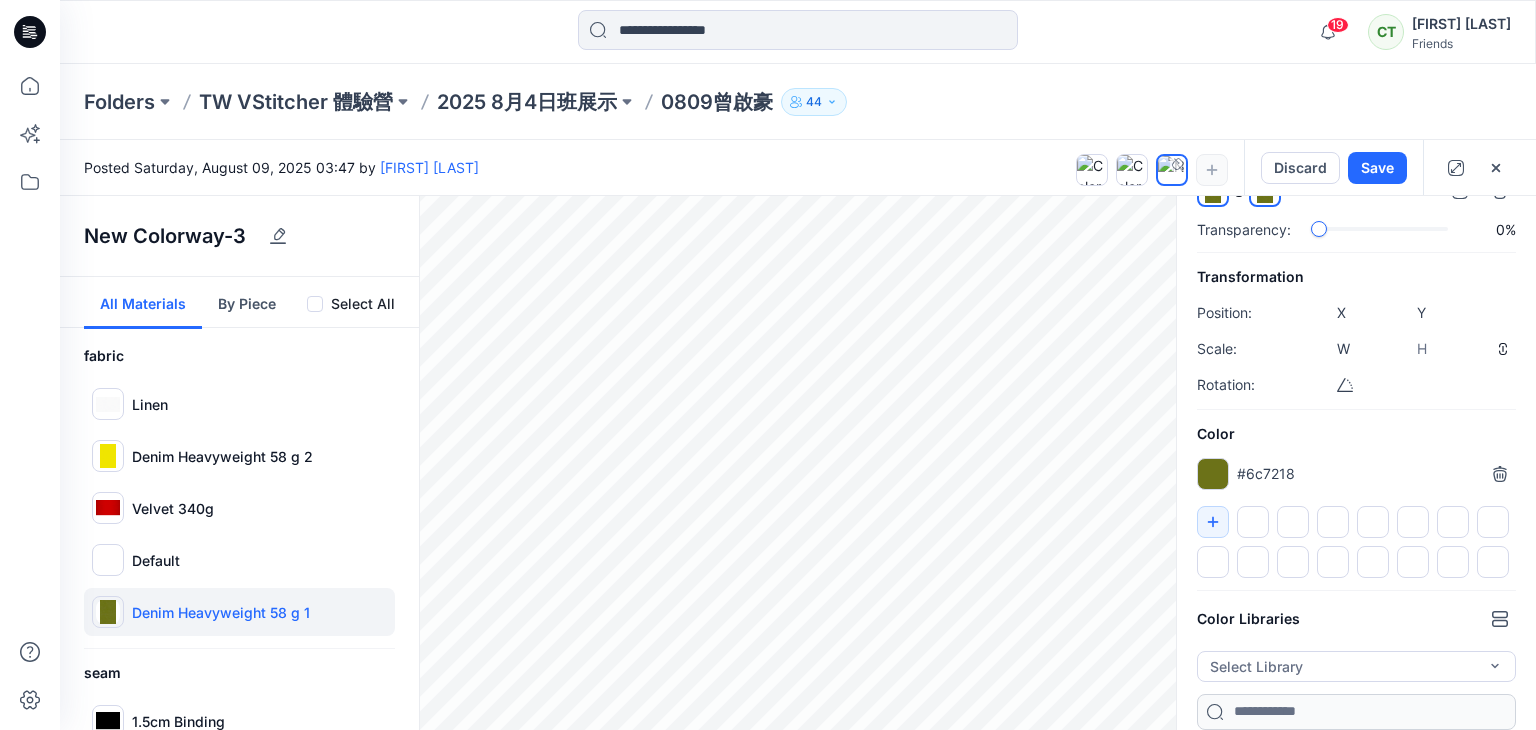 click at bounding box center [1213, 474] 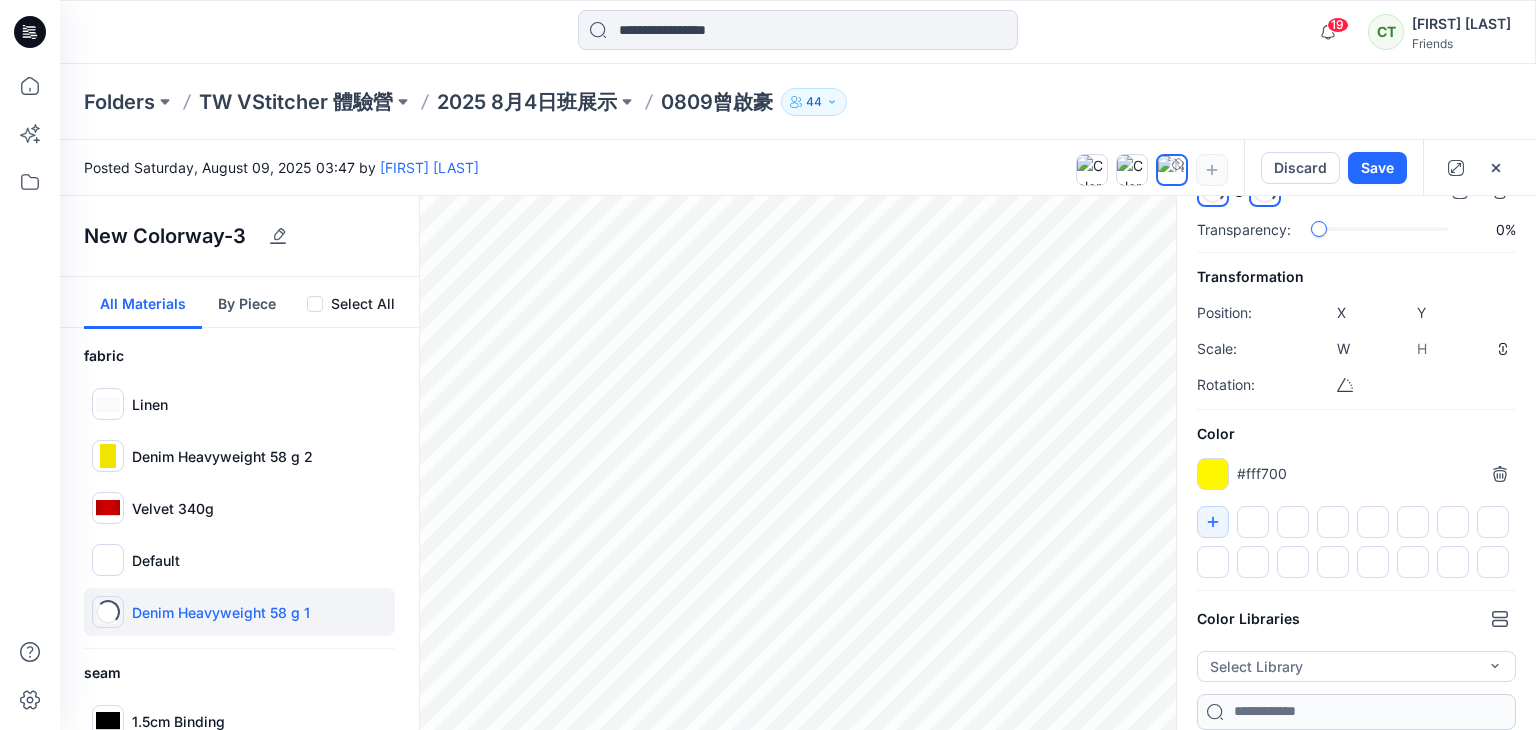 type on "*******" 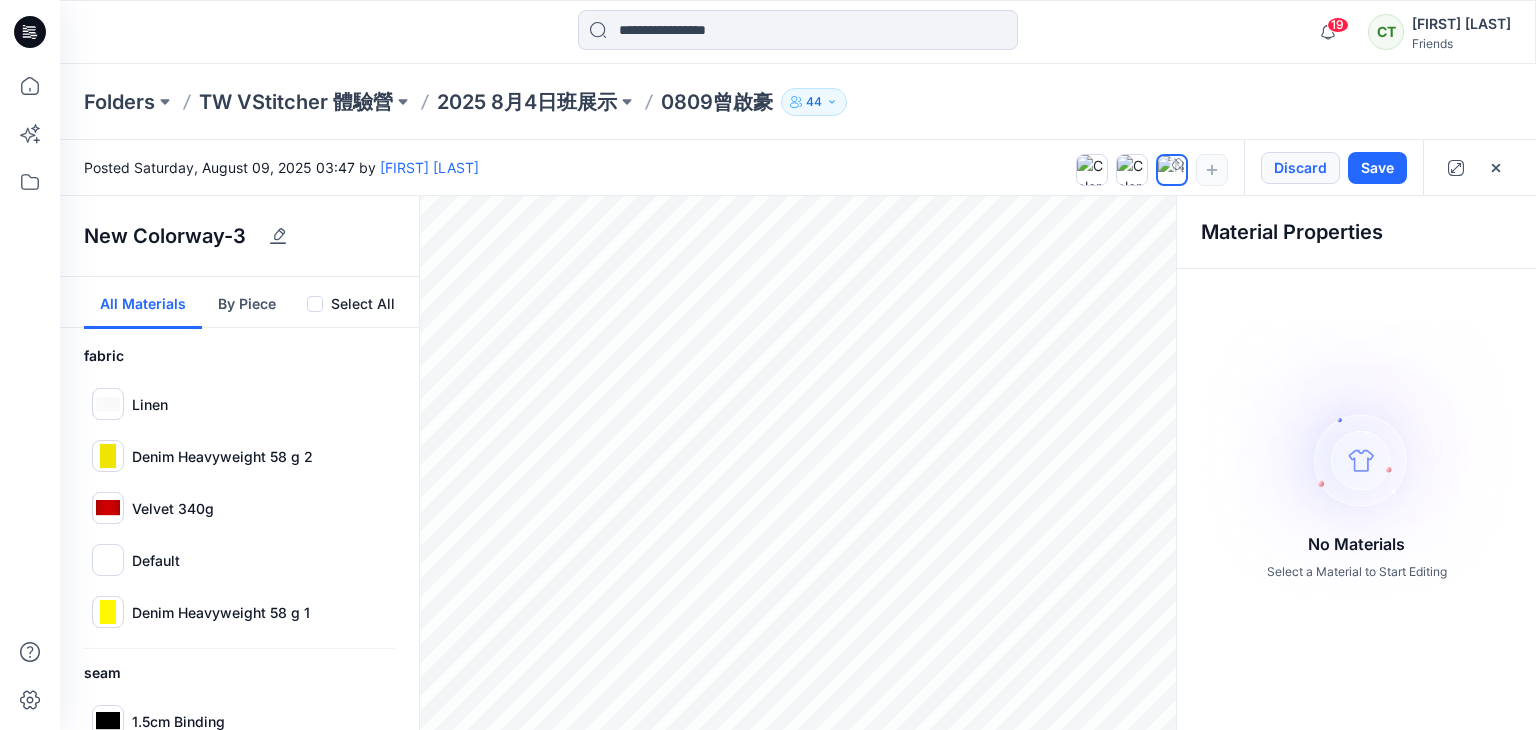 click on "Discard" at bounding box center (1300, 168) 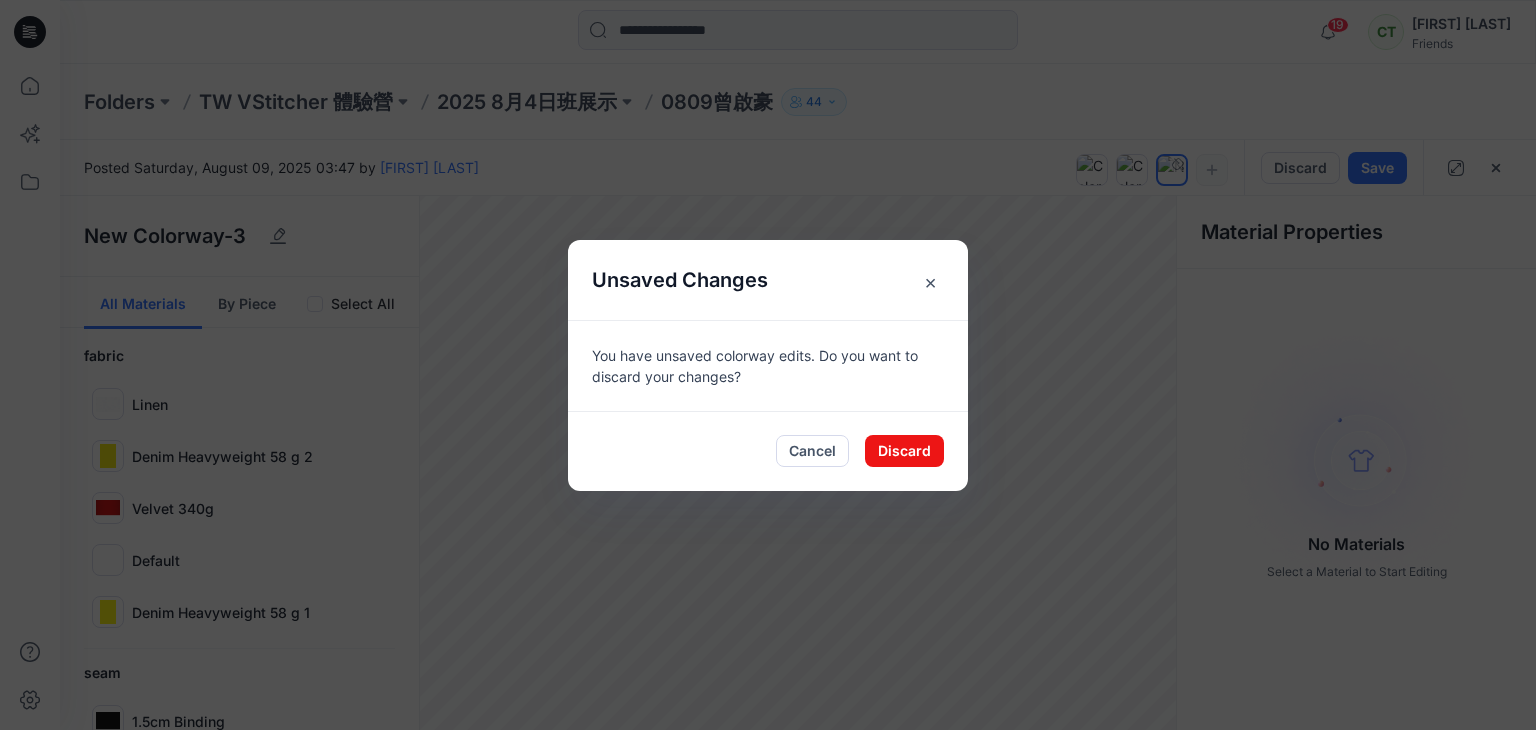 click on "×" at bounding box center (930, 282) 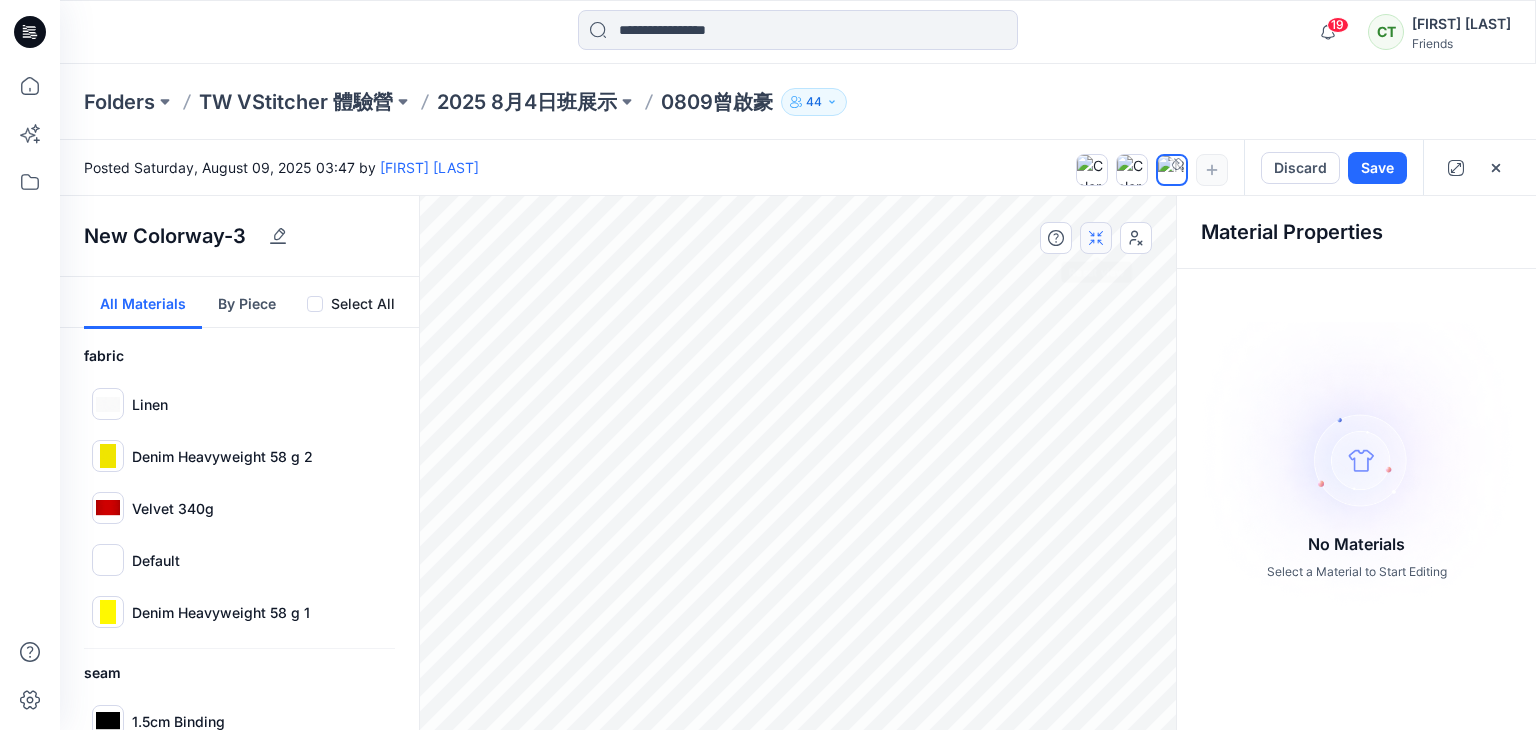 click at bounding box center (1096, 238) 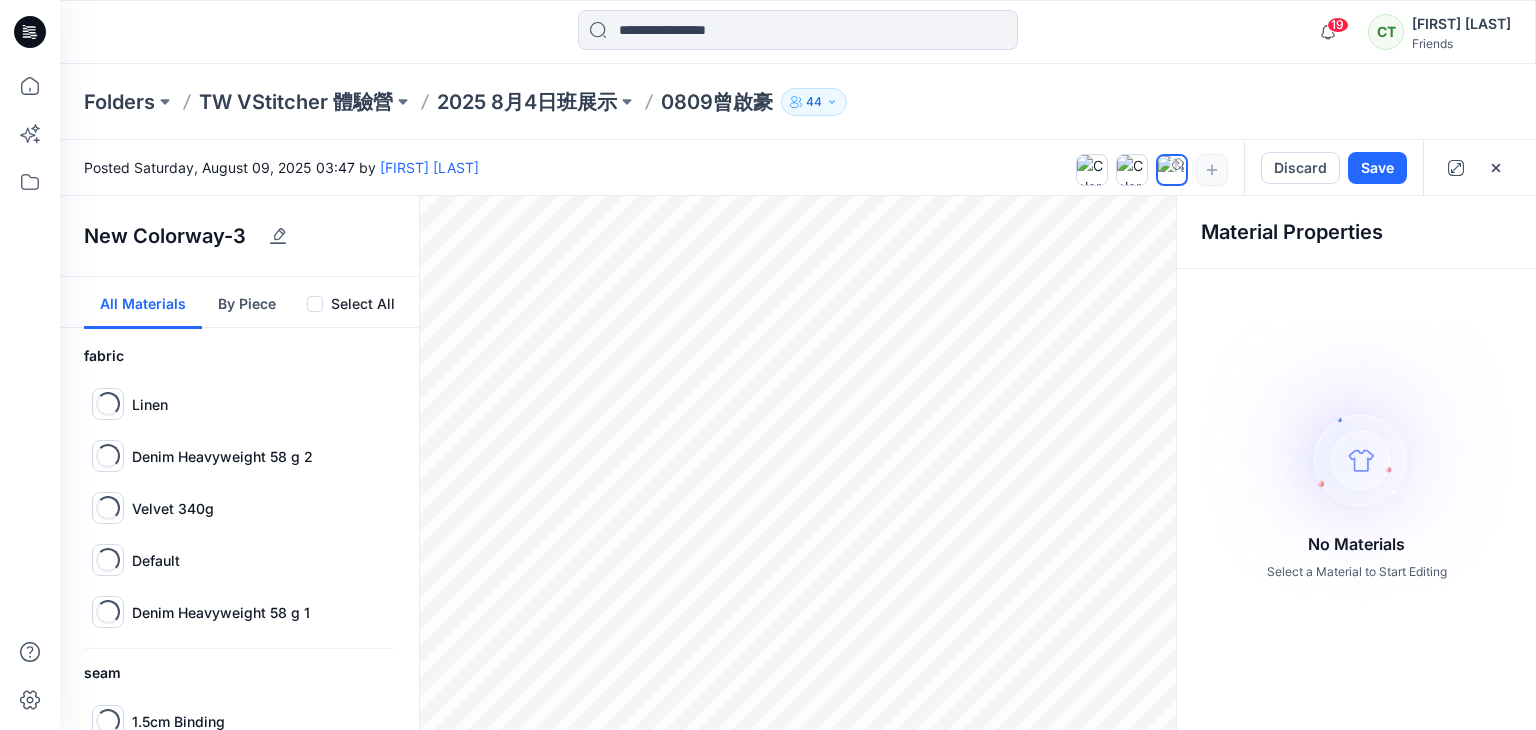 click on "All Materials" at bounding box center (143, 303) 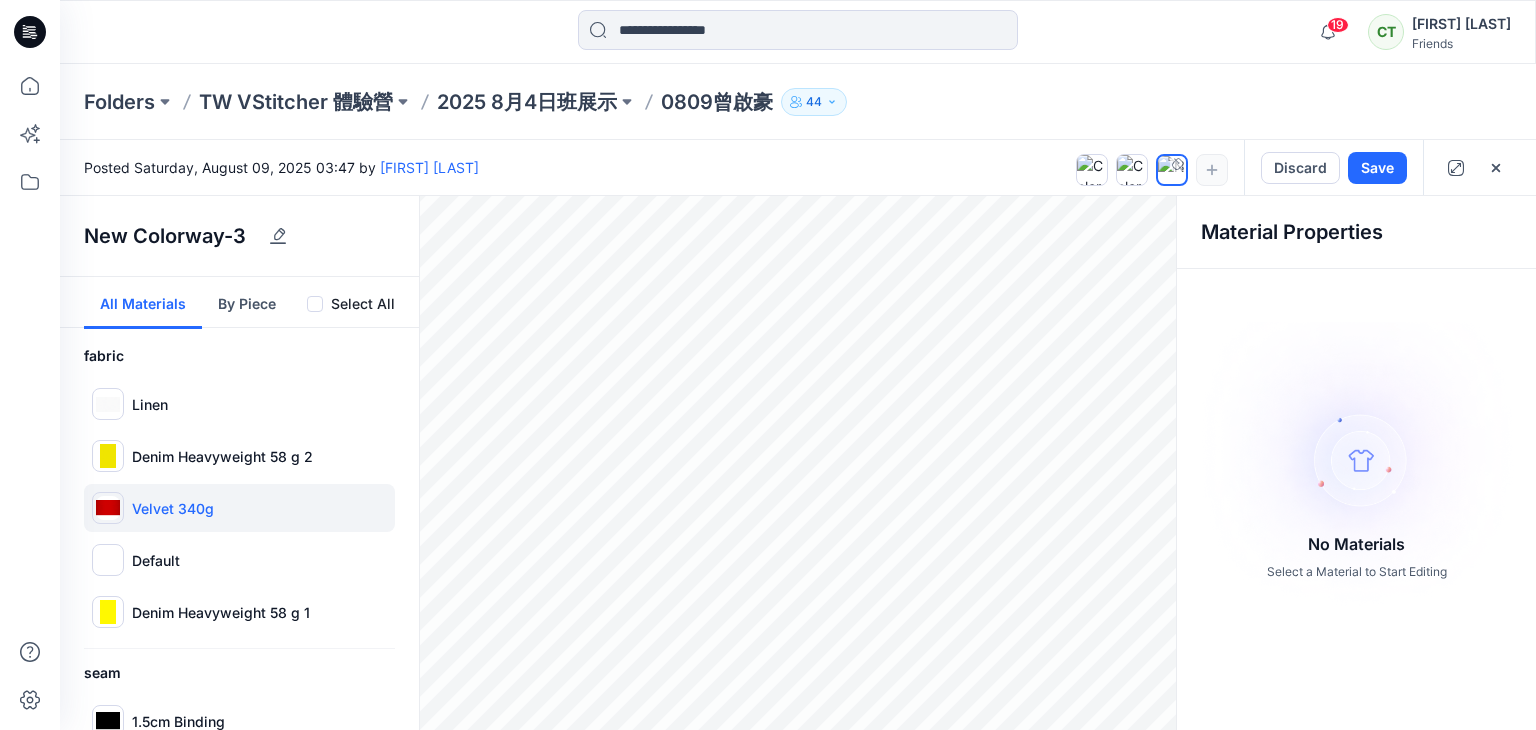 click on "Velvet 340g" at bounding box center [239, 508] 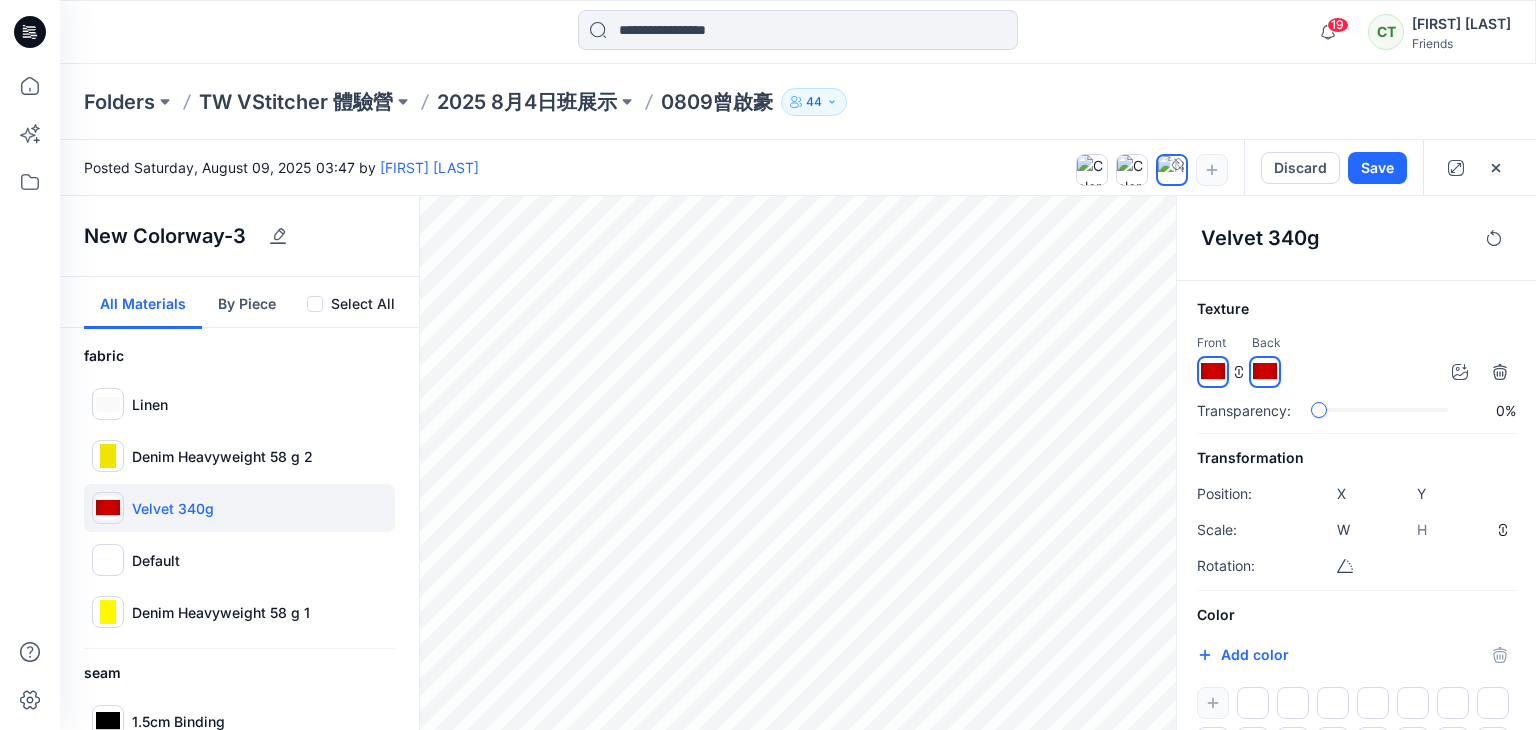 click at bounding box center [1213, 372] 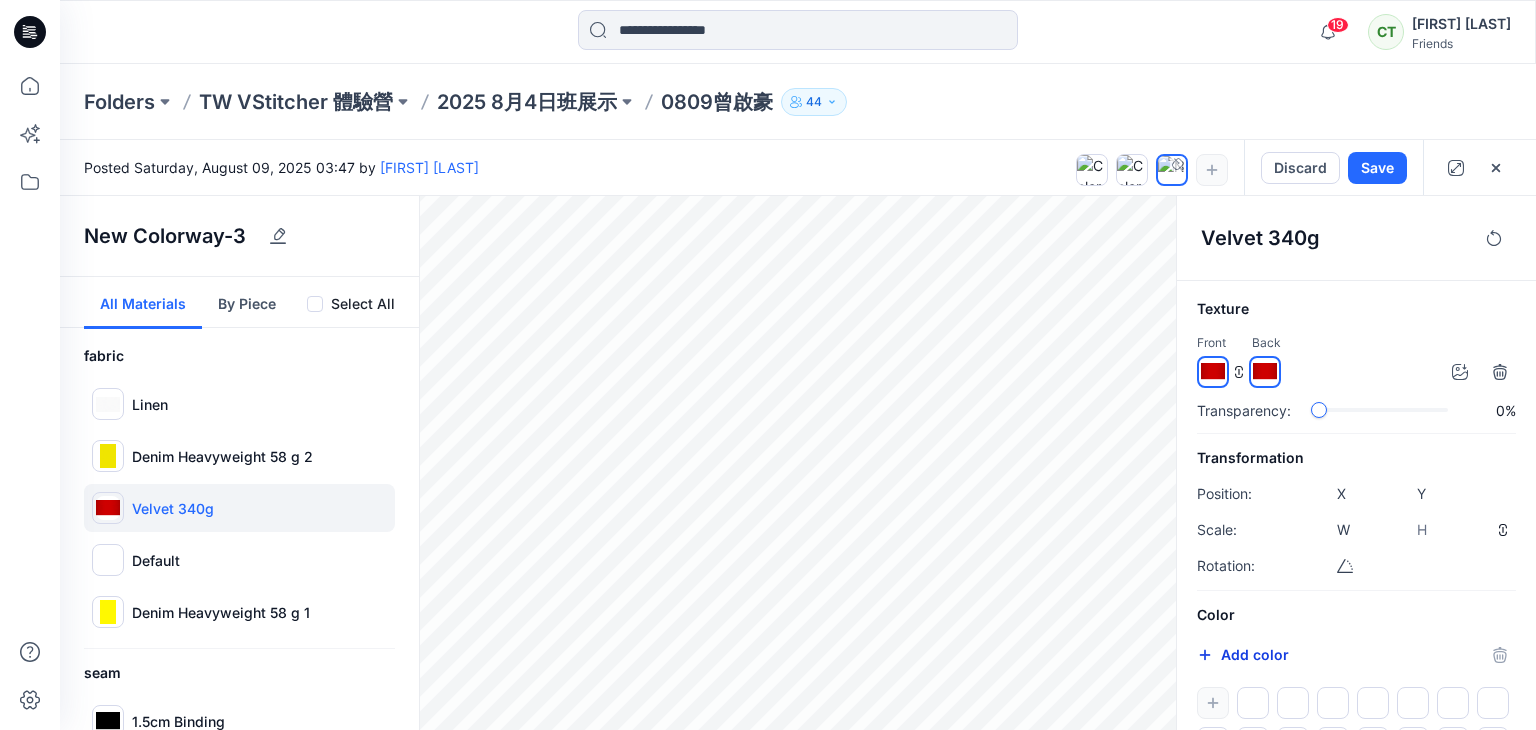 click on "Add color" at bounding box center (1243, 655) 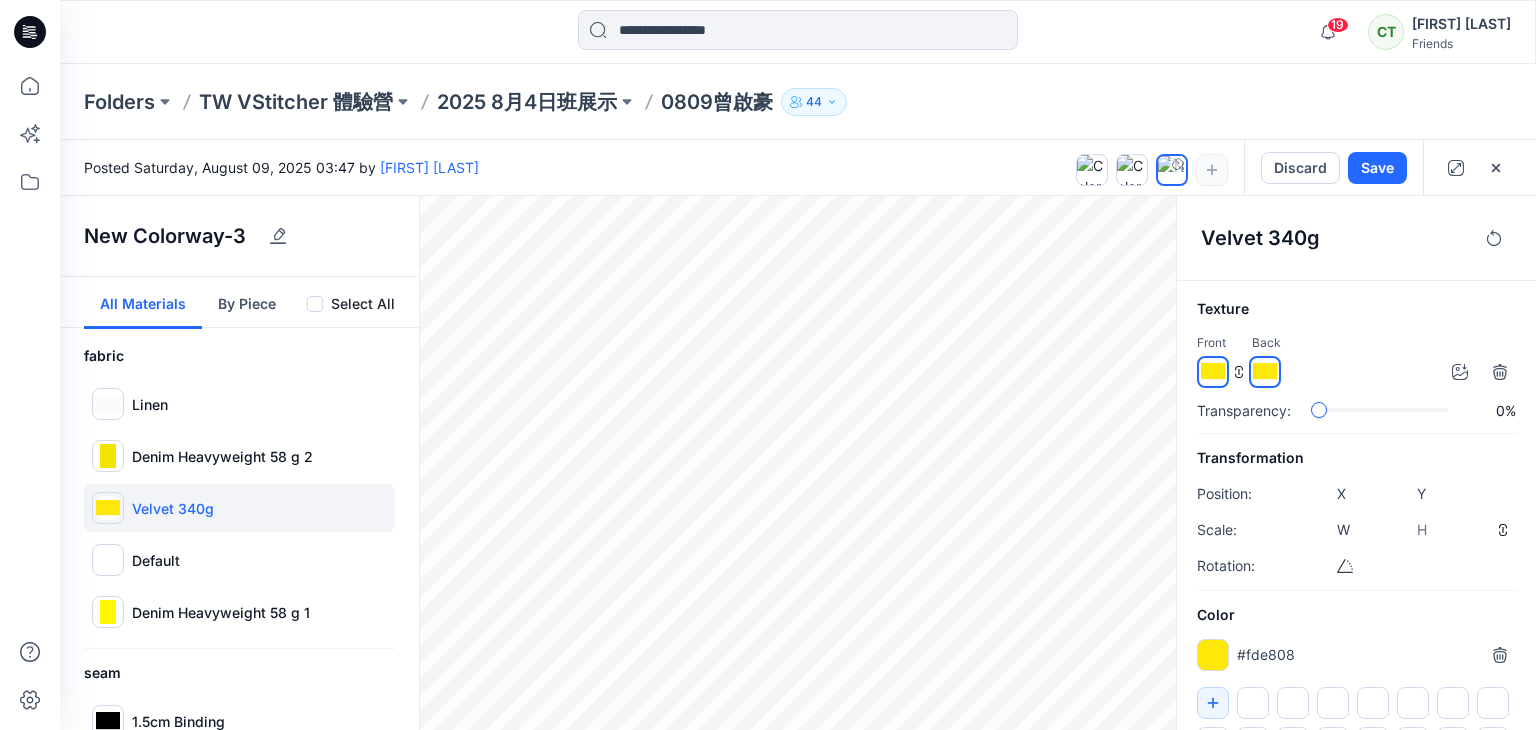 type on "*******" 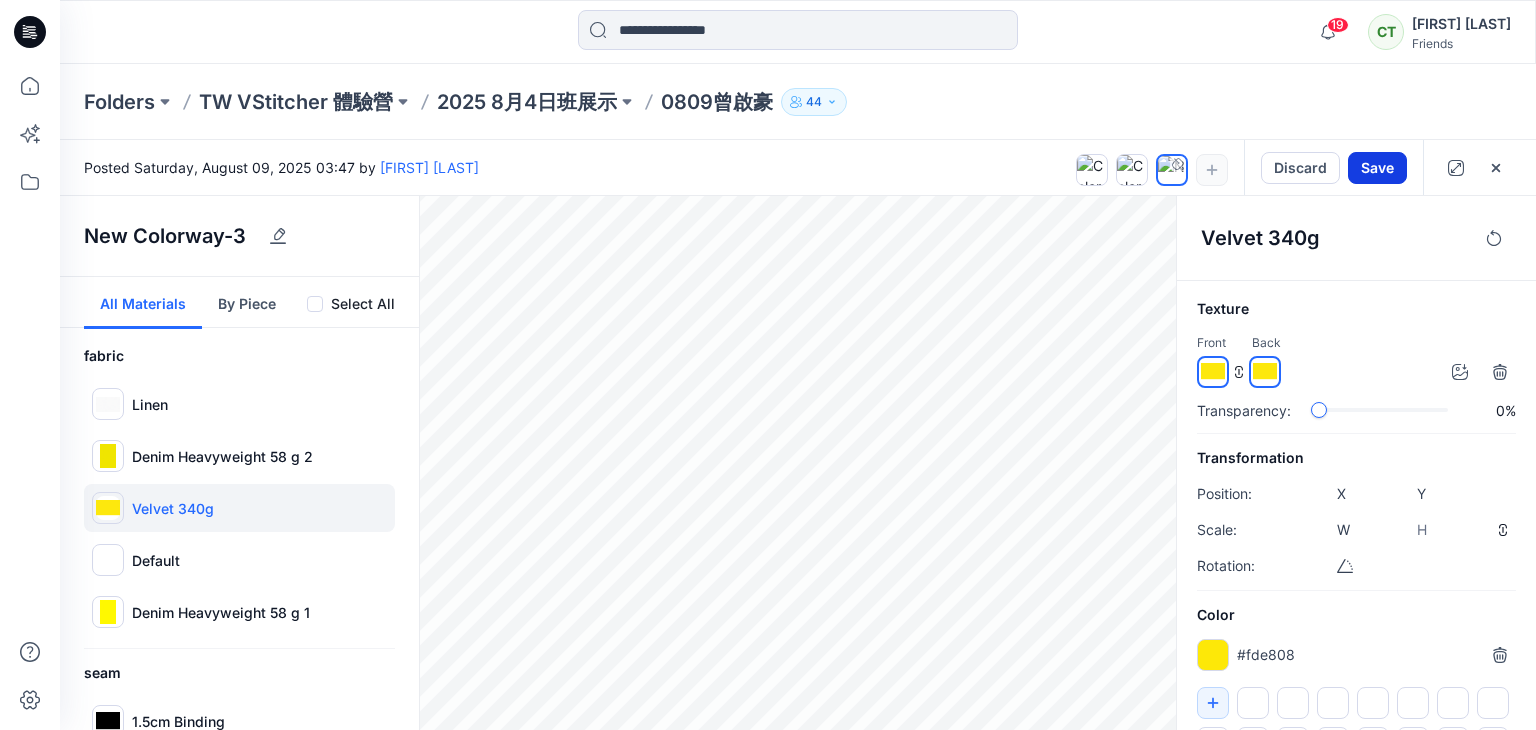 click on "Save" at bounding box center [1377, 168] 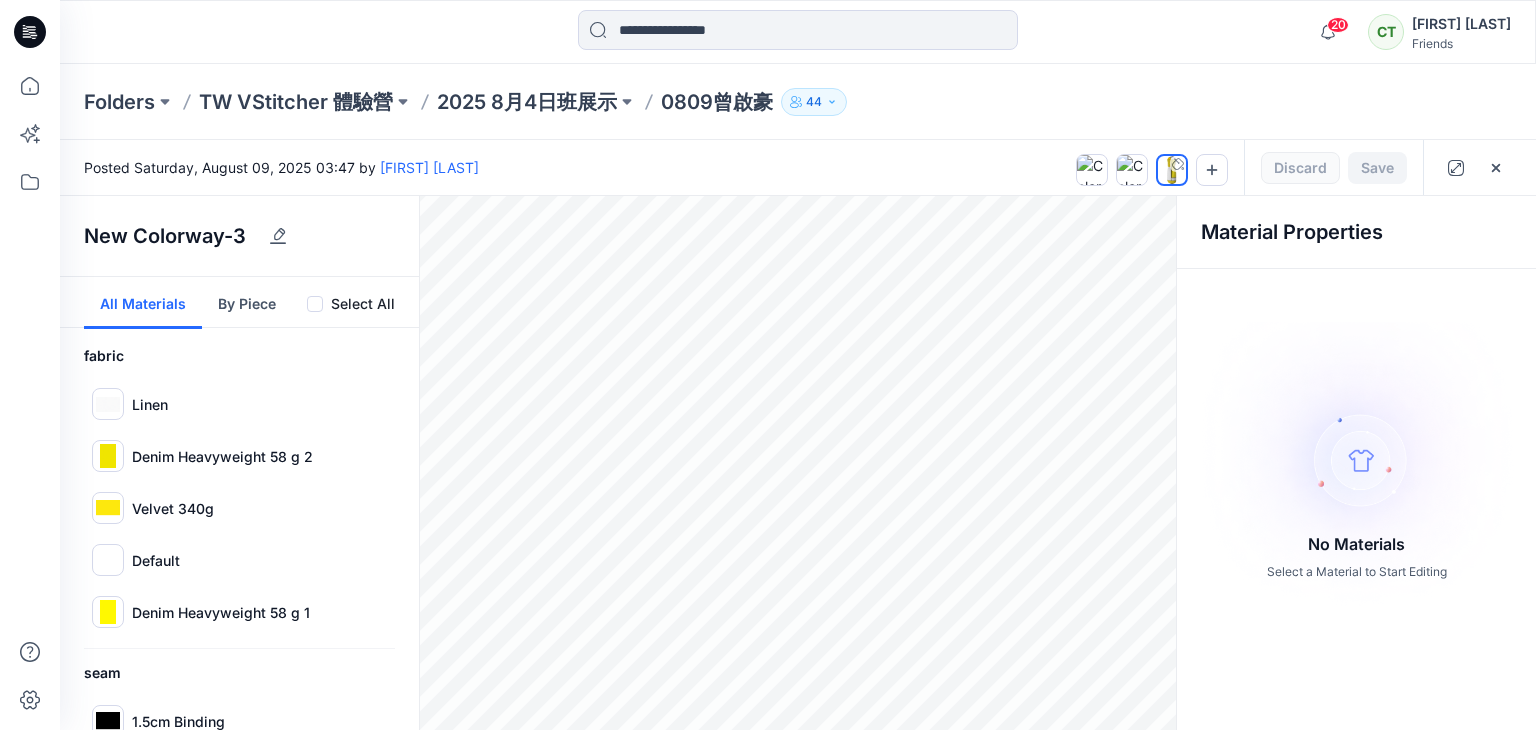 click on "0809曾啟豪" at bounding box center [717, 102] 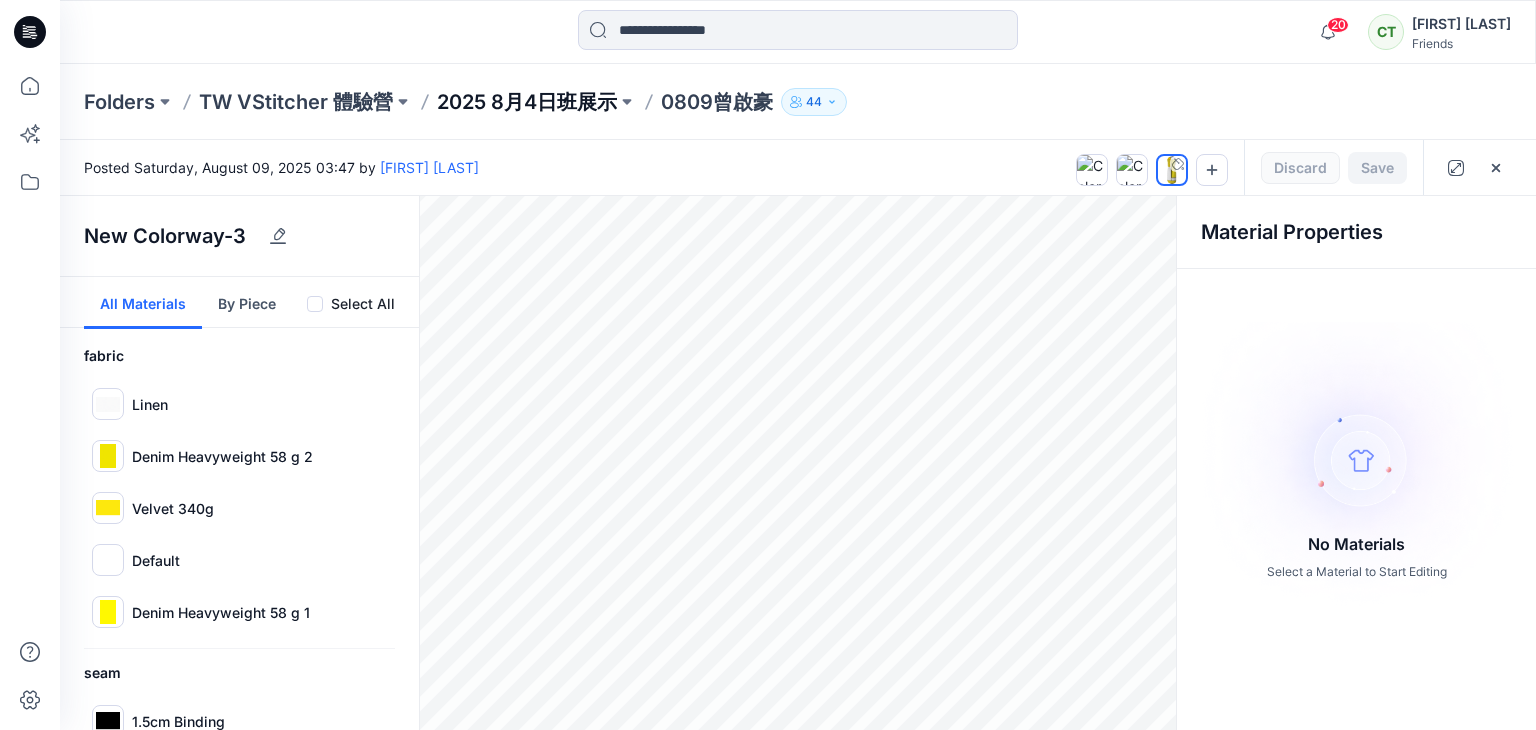 click on "2025 8月4日班展示" at bounding box center [527, 102] 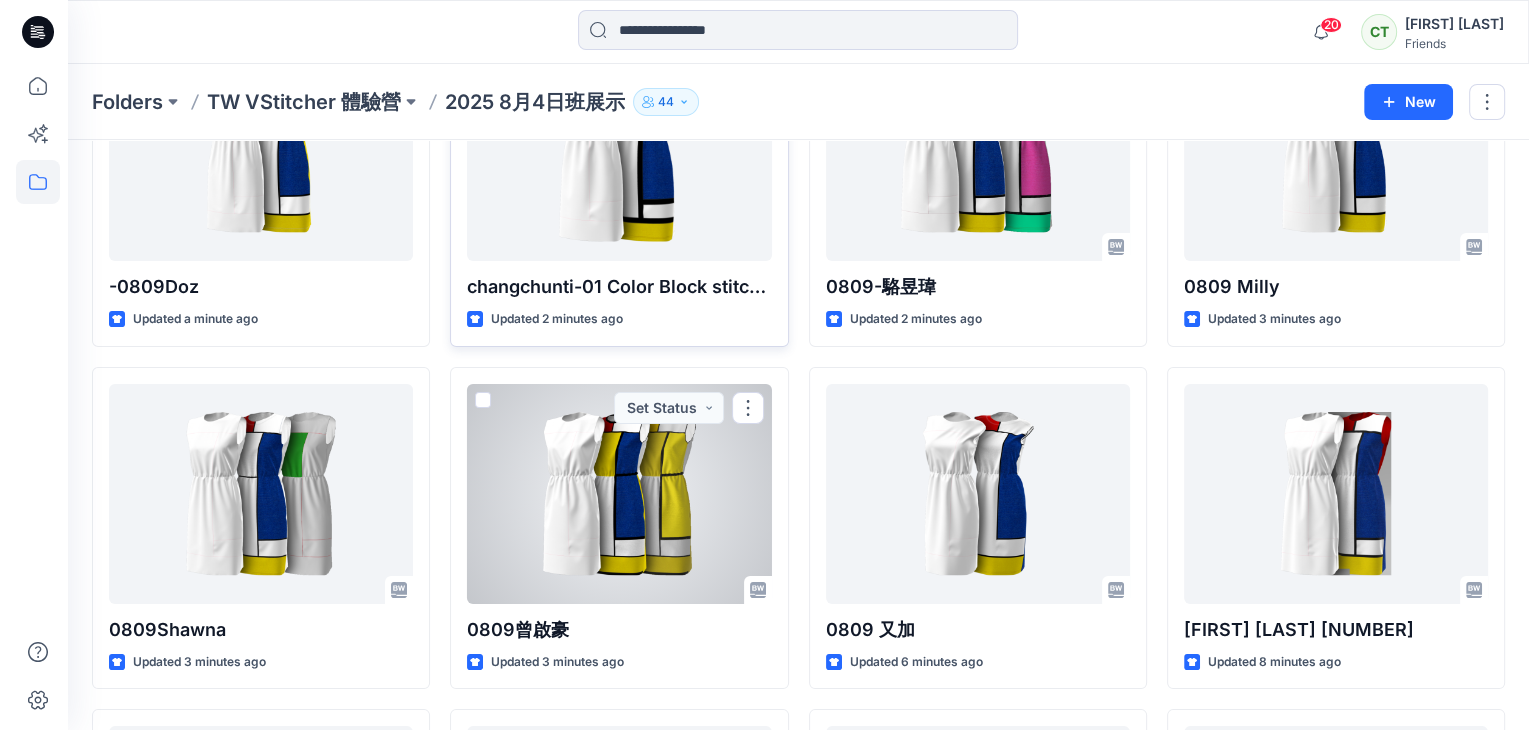 scroll, scrollTop: 0, scrollLeft: 0, axis: both 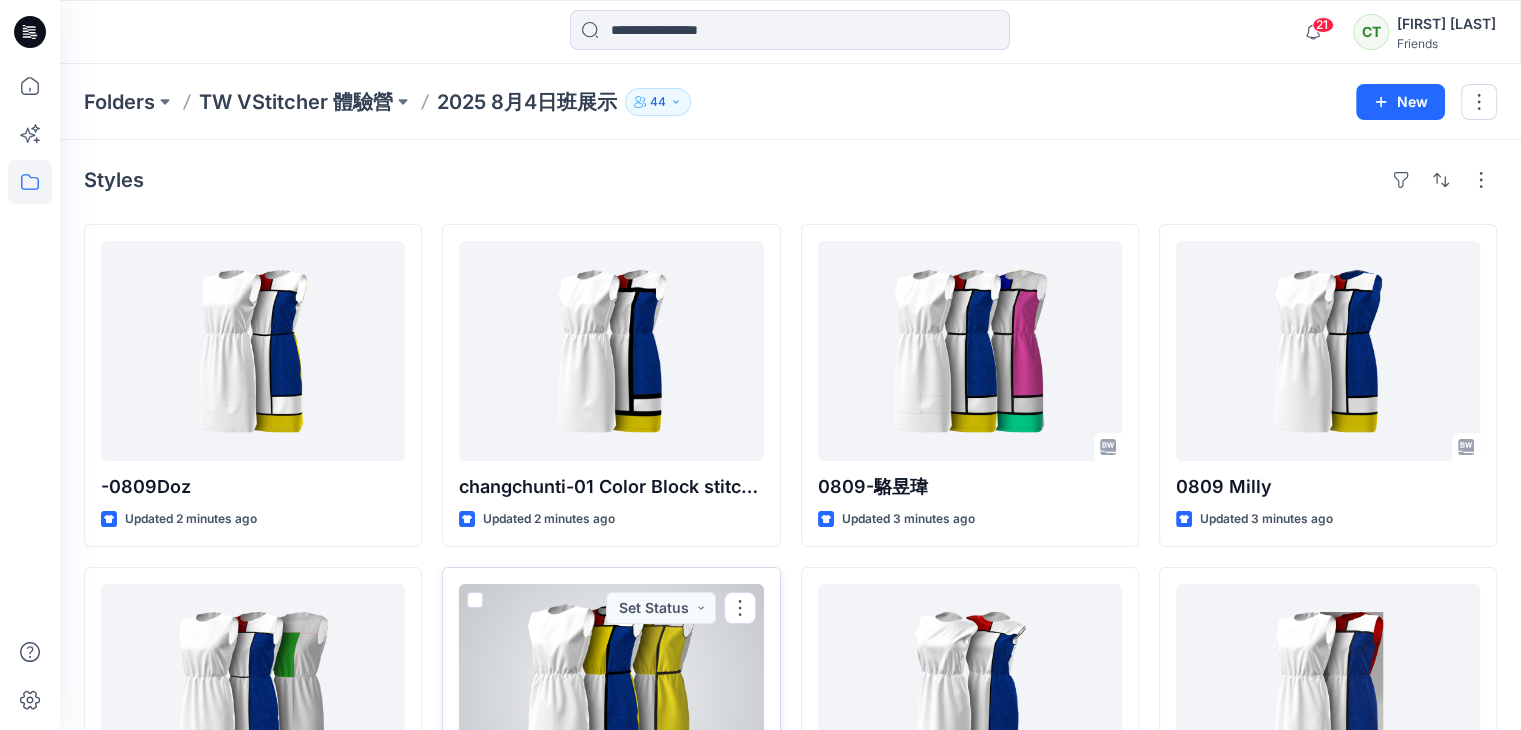 click on "Set Status" at bounding box center (661, 608) 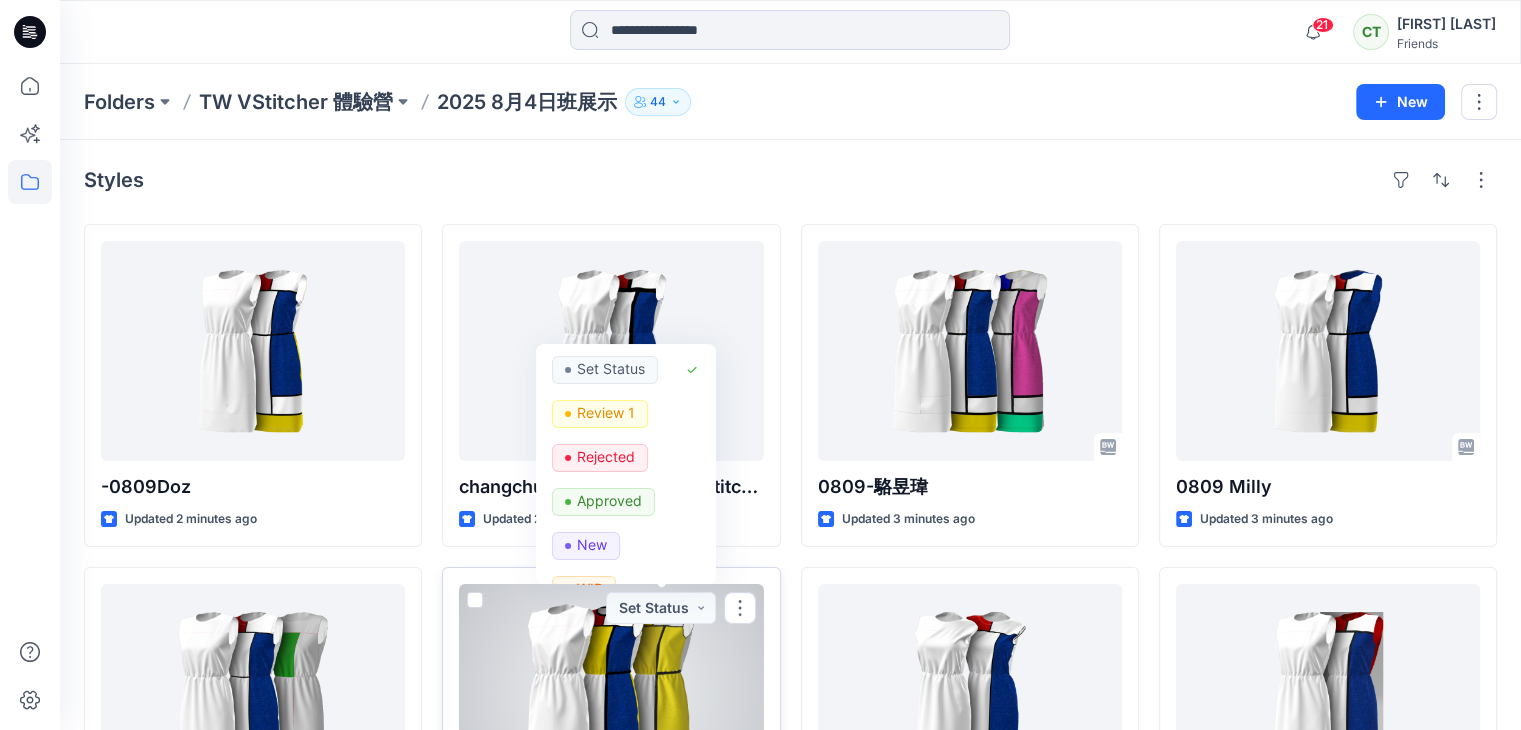 click at bounding box center [611, 694] 